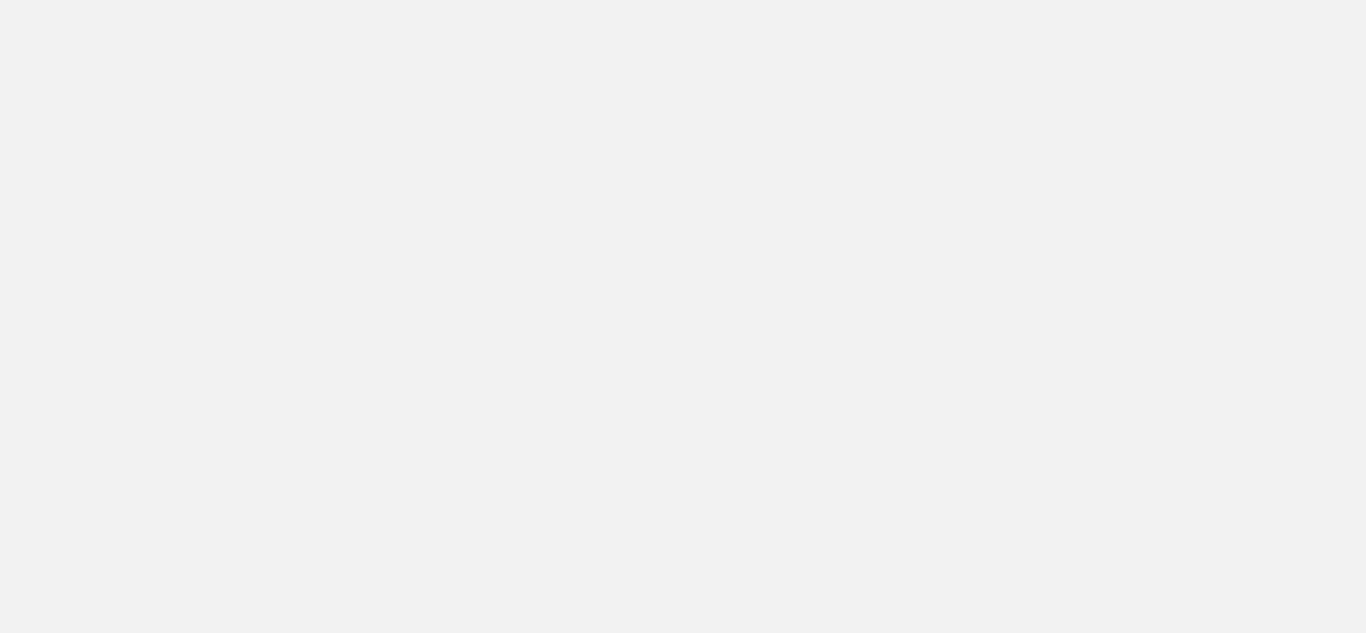scroll, scrollTop: 0, scrollLeft: 0, axis: both 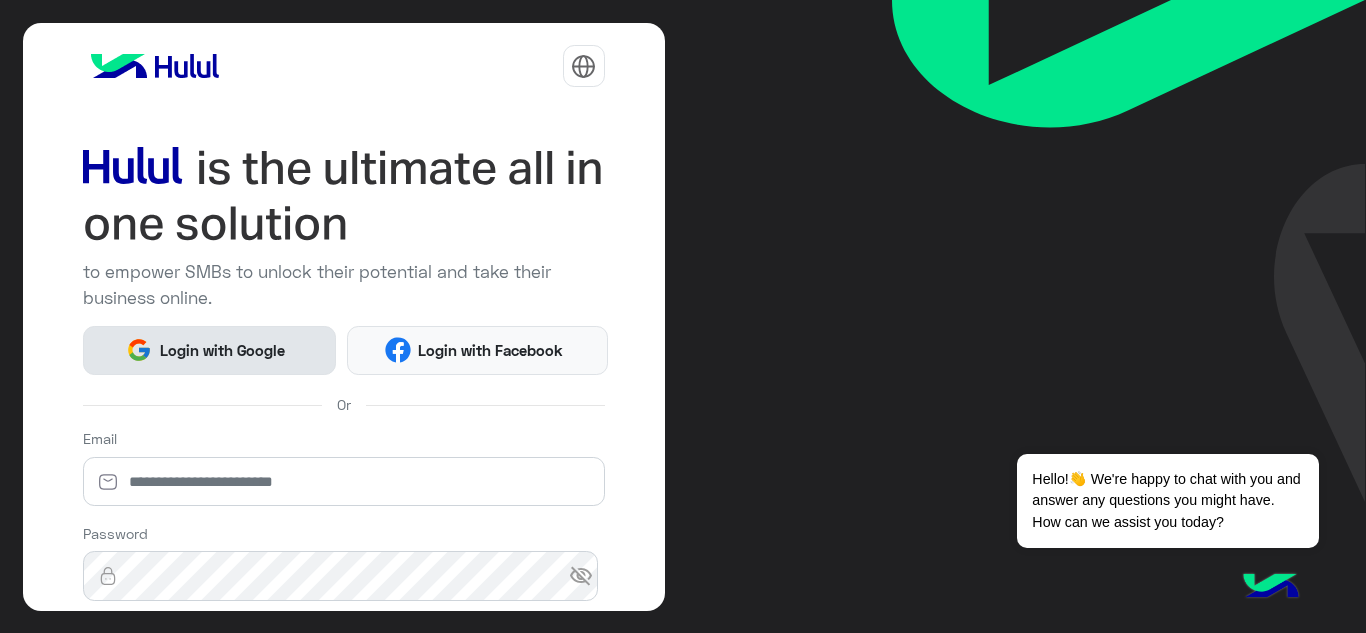 click on "Login with Google" 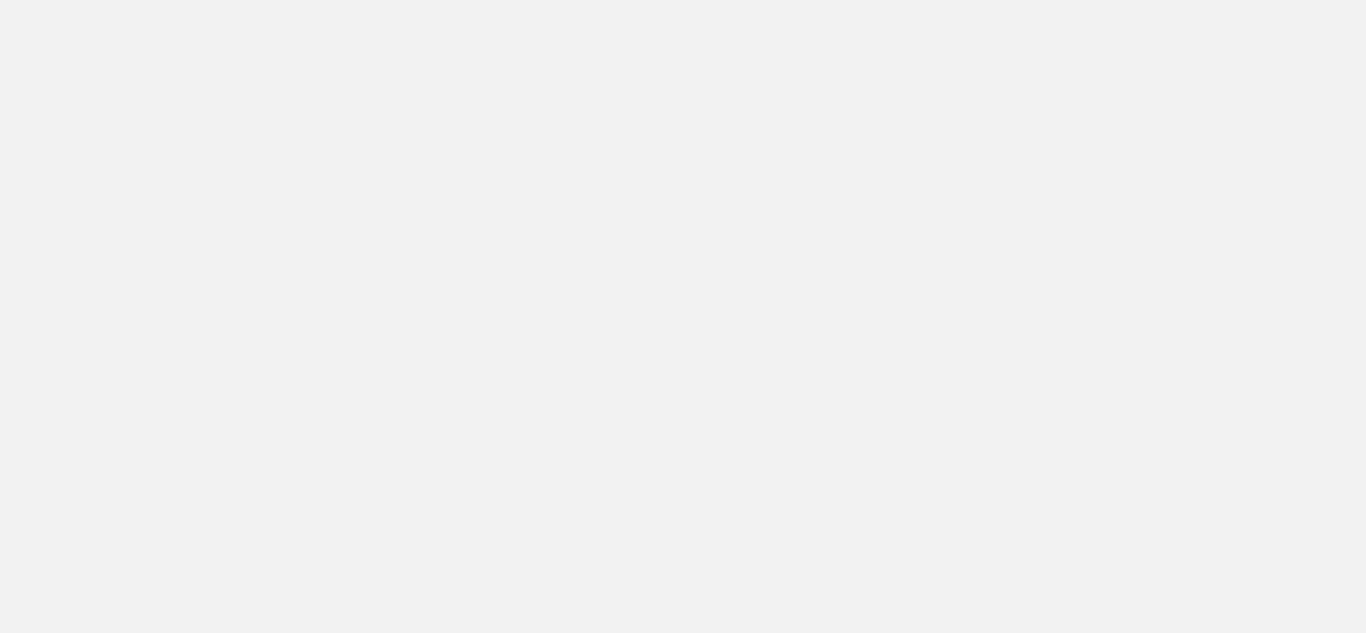 scroll, scrollTop: 0, scrollLeft: 0, axis: both 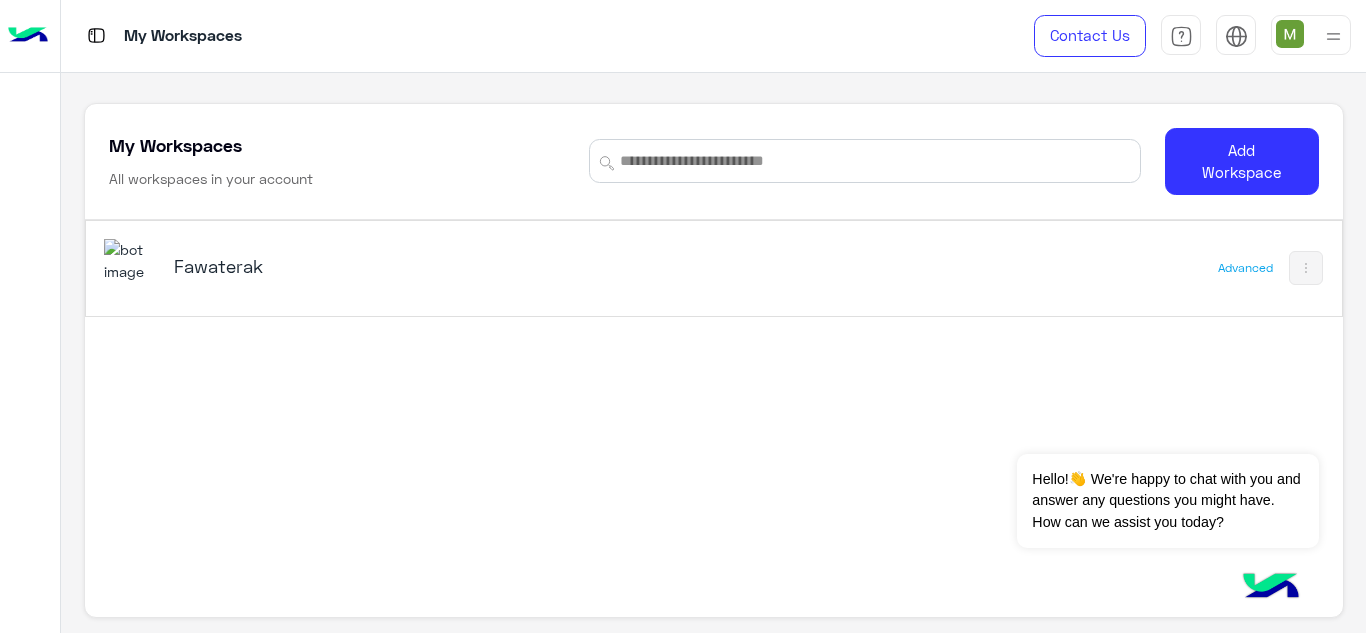 click on "Fawaterak" at bounding box center (393, 268) 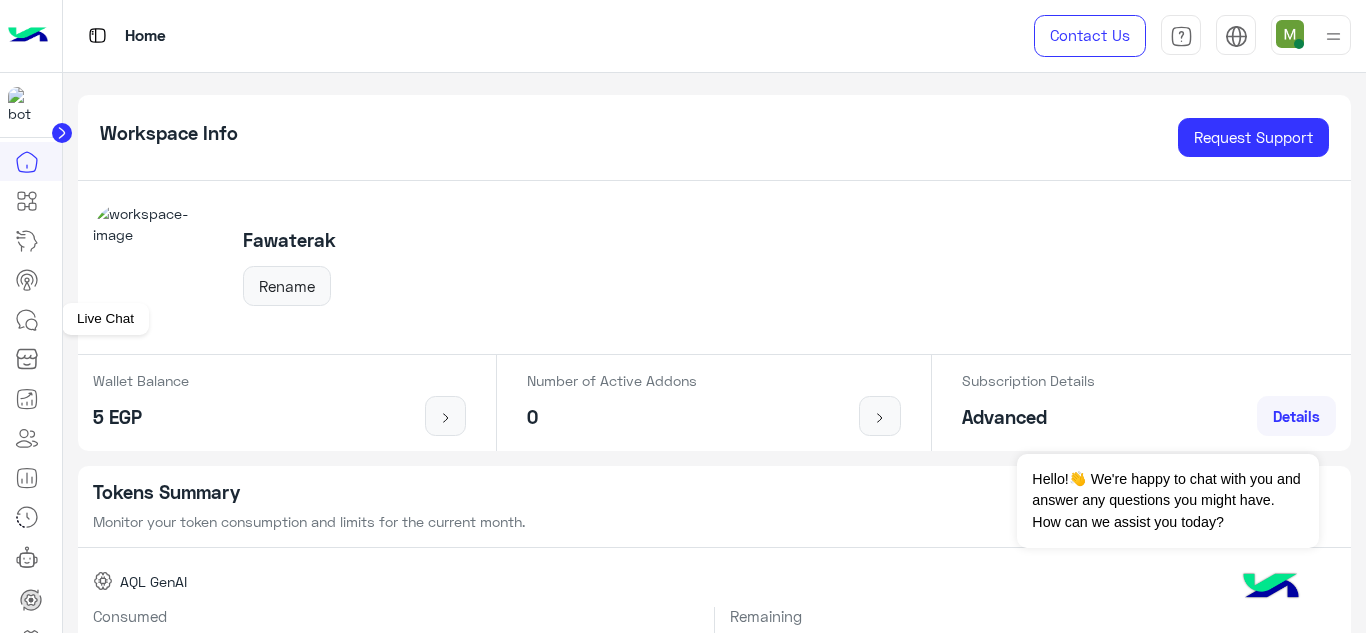 click 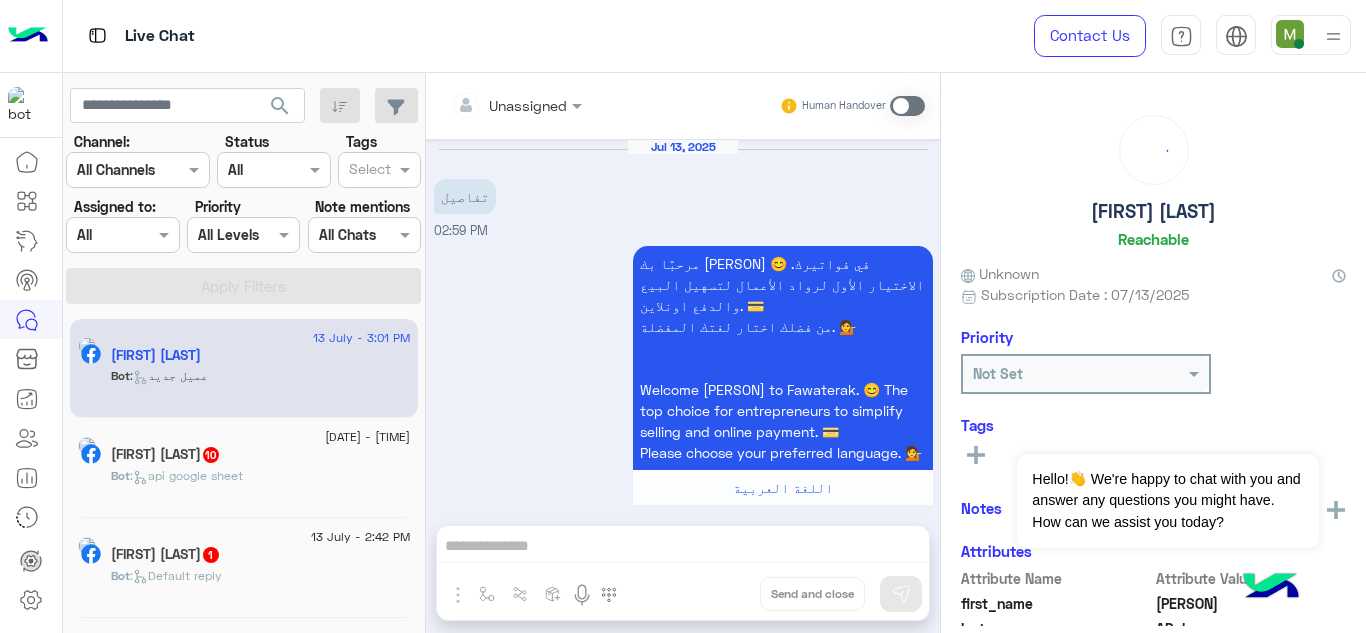 scroll, scrollTop: 698, scrollLeft: 0, axis: vertical 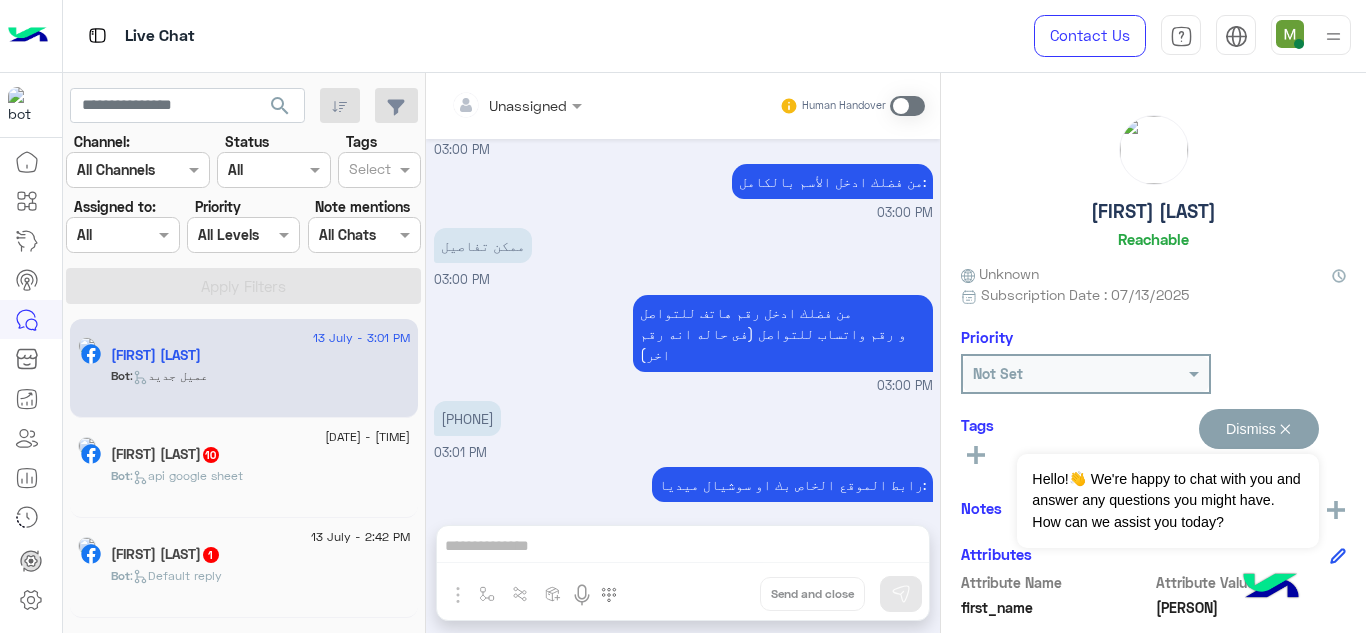 click on "Dismiss ✕" at bounding box center (1259, 429) 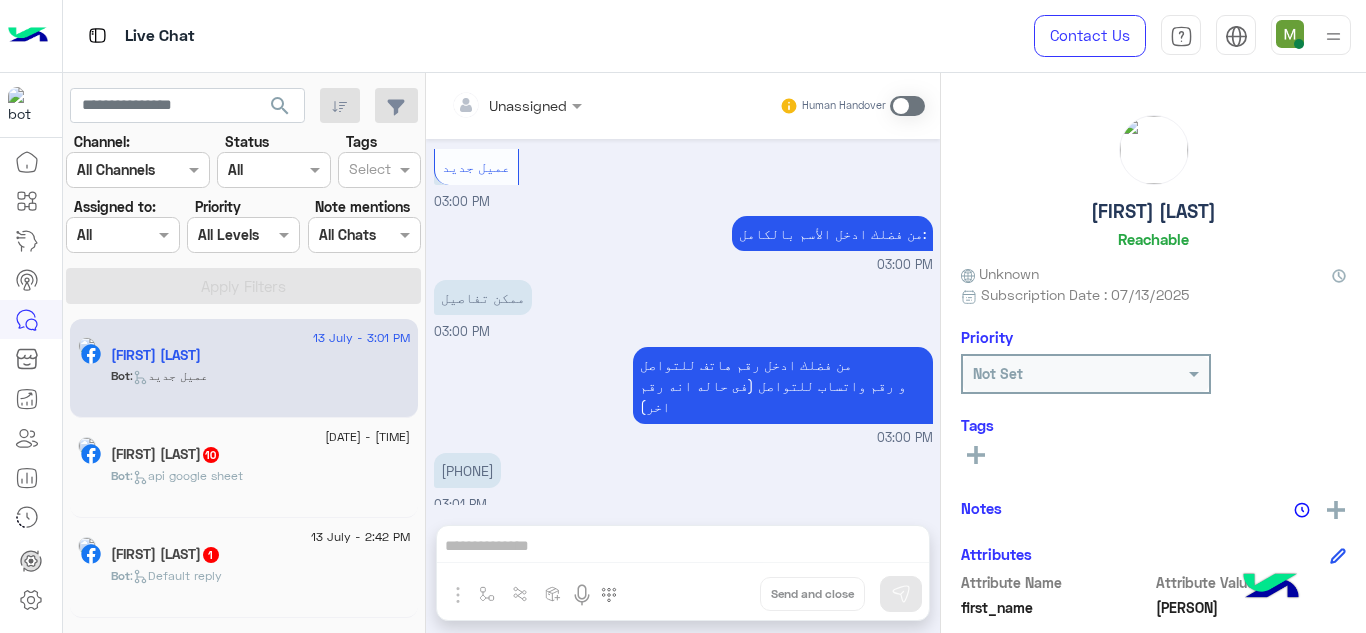 scroll, scrollTop: 698, scrollLeft: 0, axis: vertical 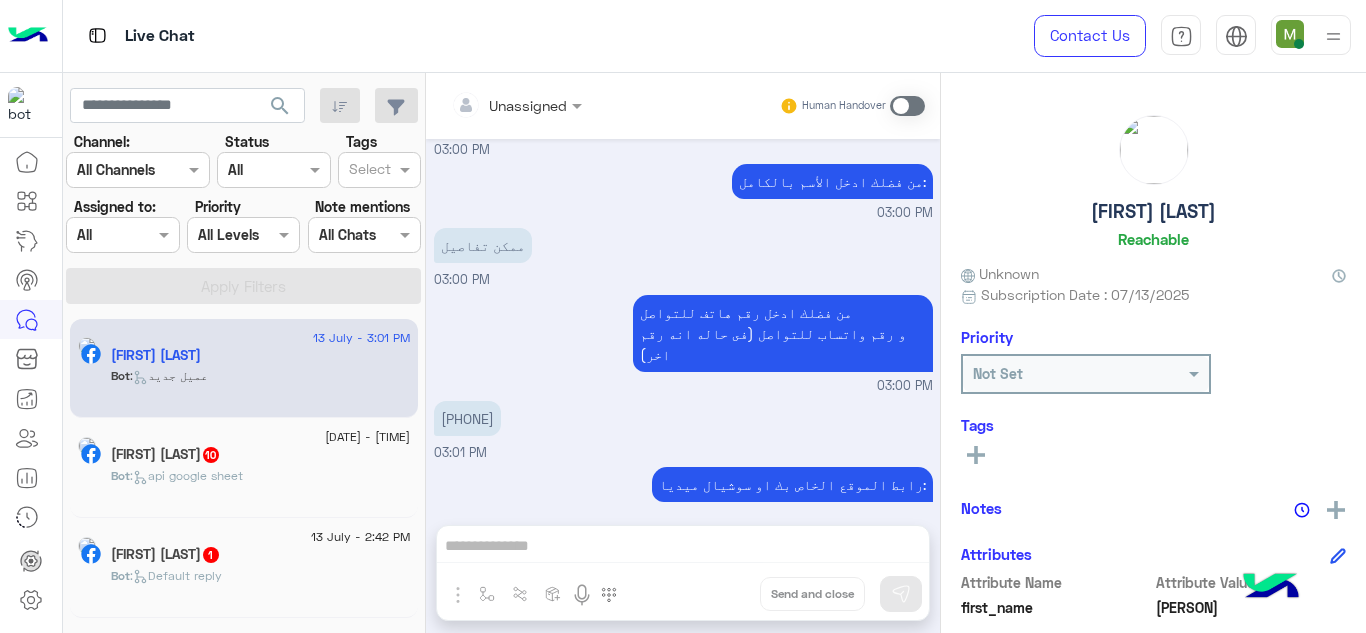 click on "[FIRST] [LAST]" 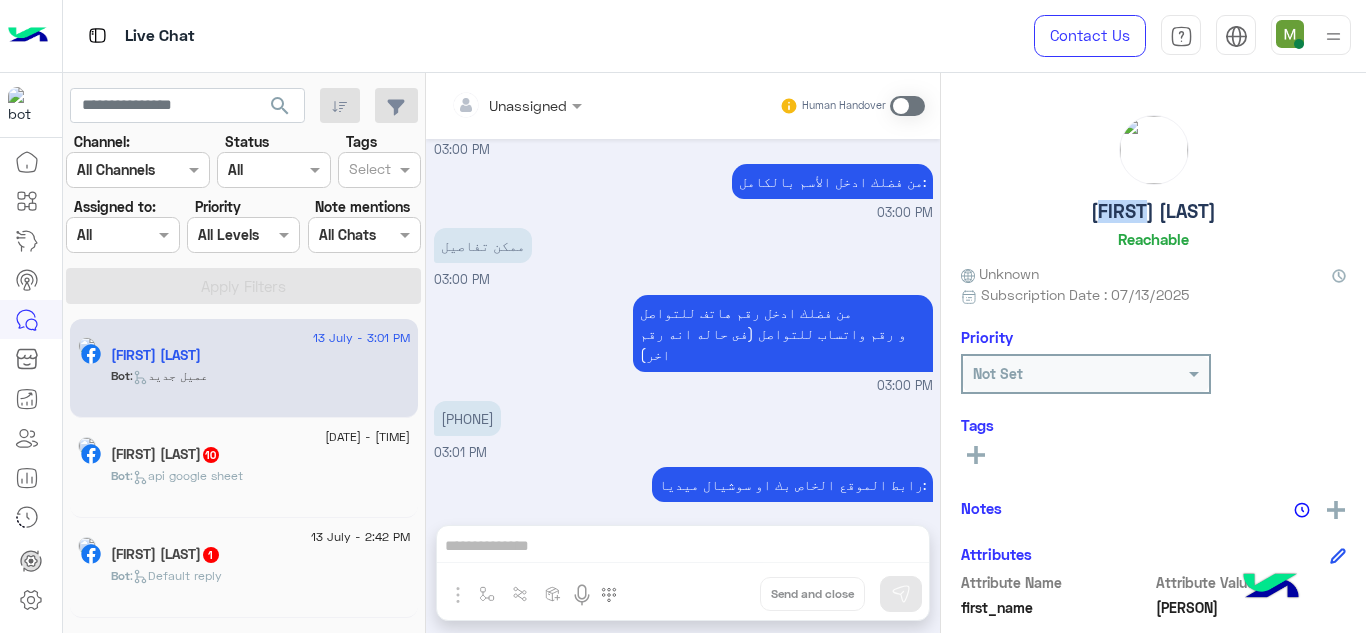click on "[FIRST] [LAST]" 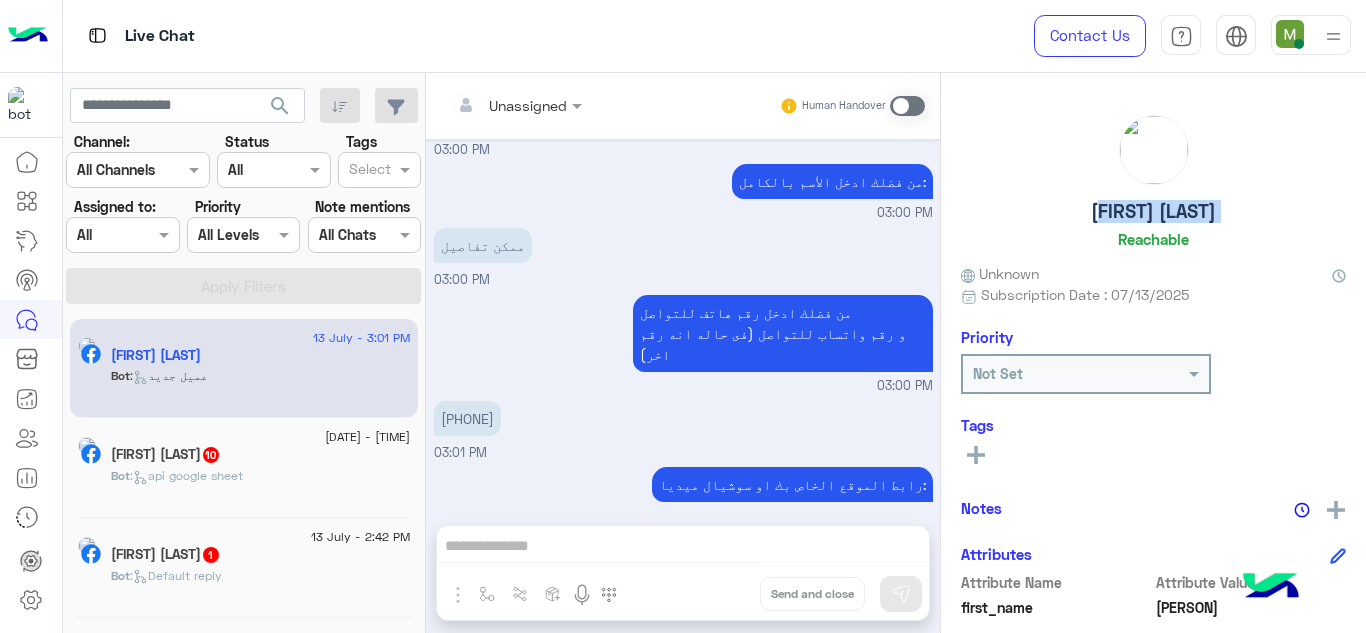 click on "[FIRST] [LAST]" 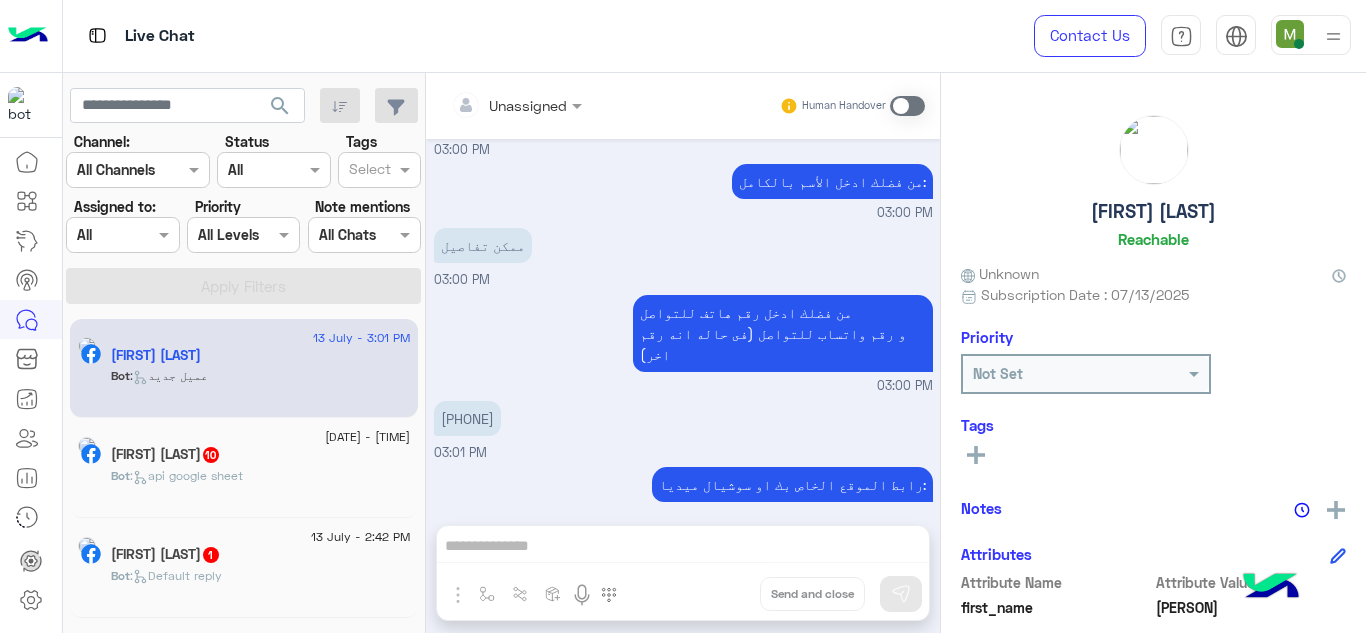 click on "[PHONE]" at bounding box center [467, 418] 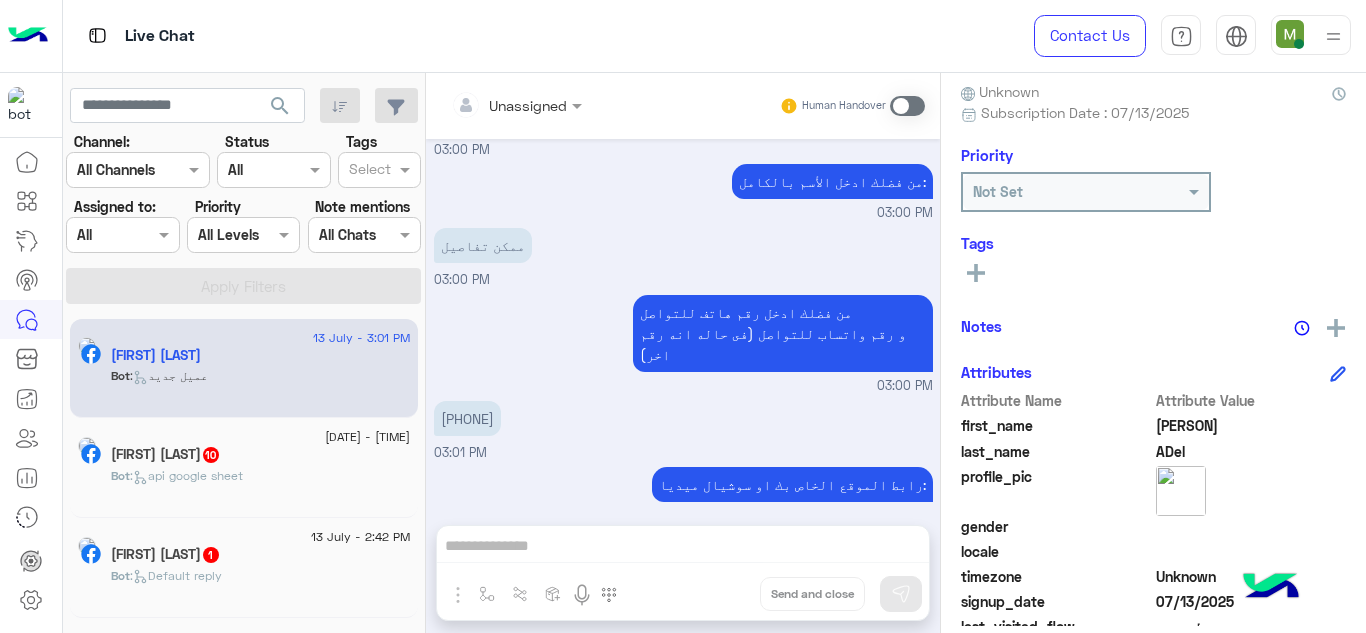 scroll, scrollTop: 469, scrollLeft: 0, axis: vertical 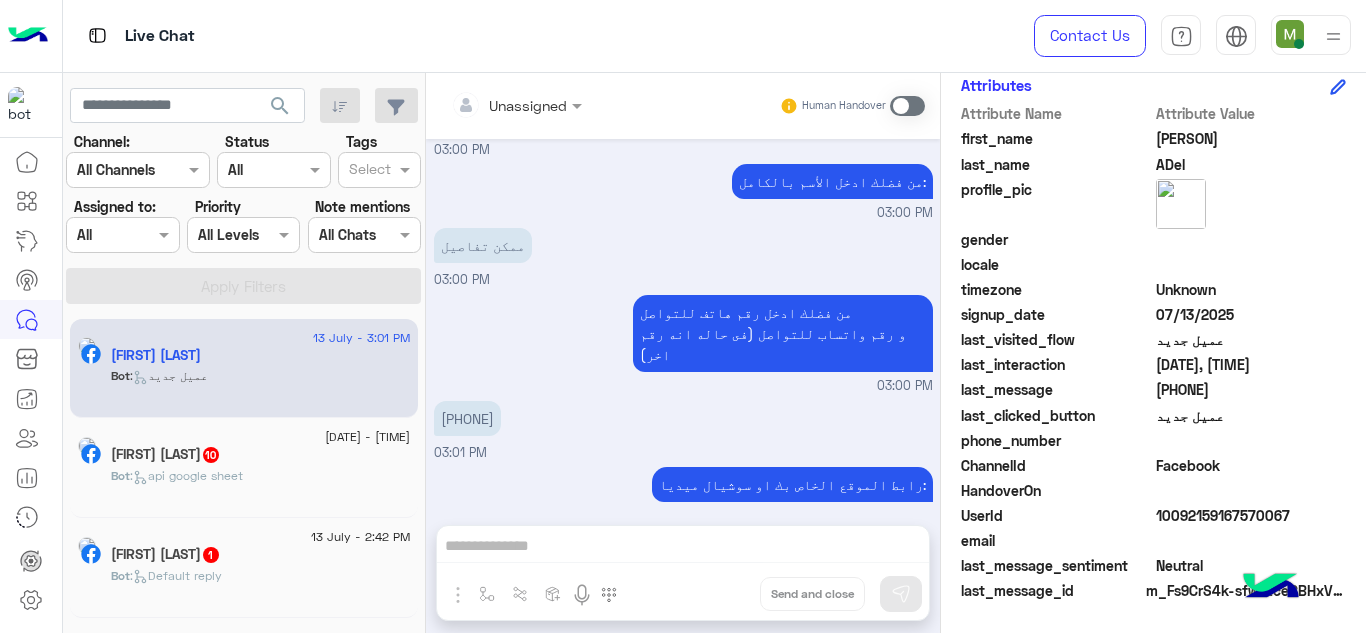 click on "Bot :   api google sheet" 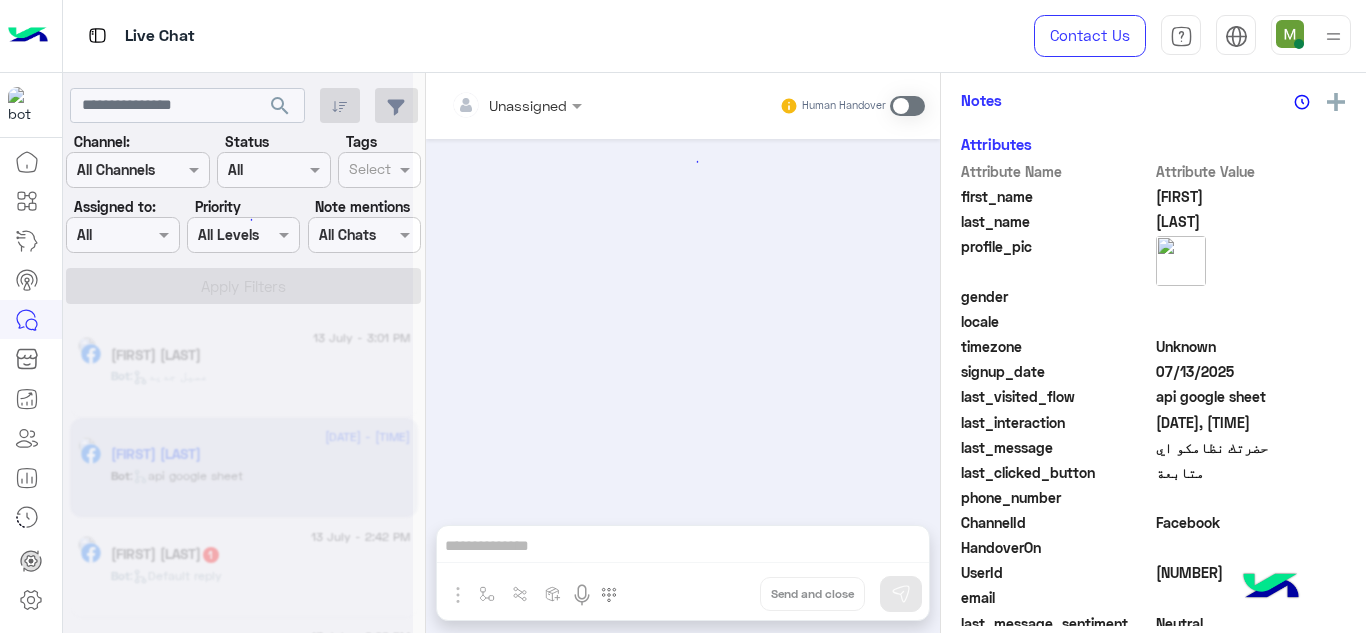 scroll, scrollTop: 526, scrollLeft: 0, axis: vertical 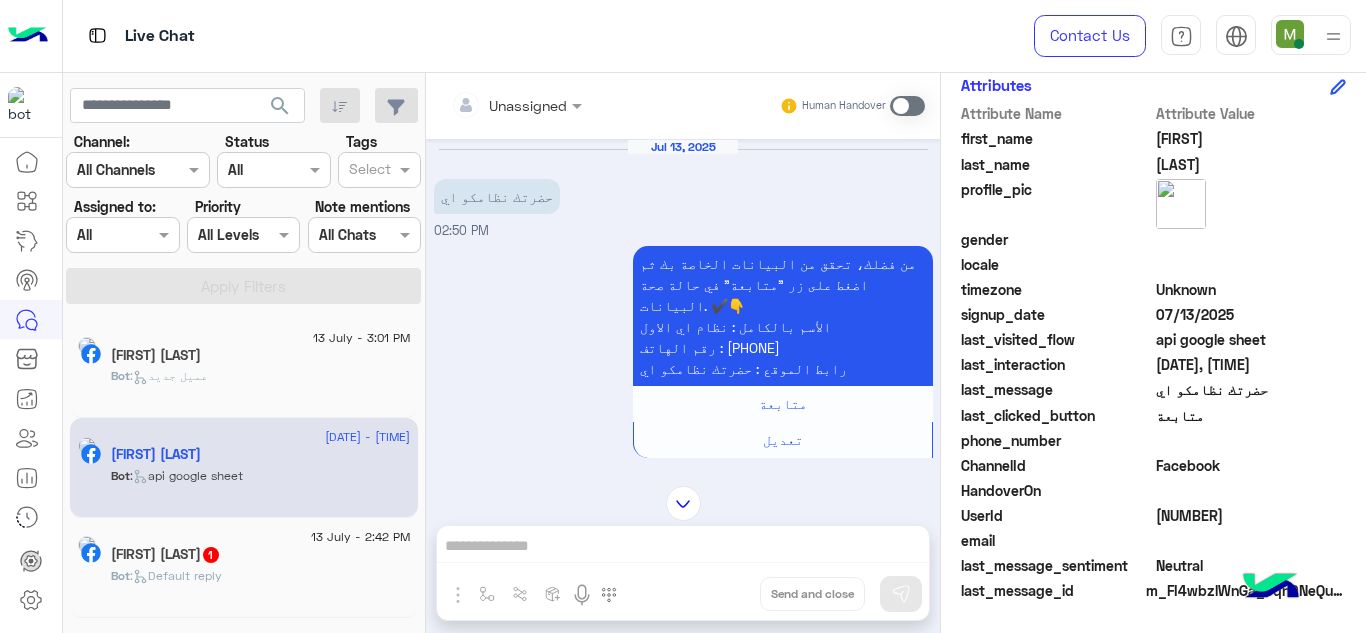 click on "من فضلك، تحقق من البيانات الخاصة بك ثم اضغط على زر "متابعة" في حالة صحة البيانات. ✔️👇 الأسم بالكامل : نظام اي الاول رقم الهاتف : [PHONE] رابط الموقع : حضرتك نظامكو اي" at bounding box center [783, 316] 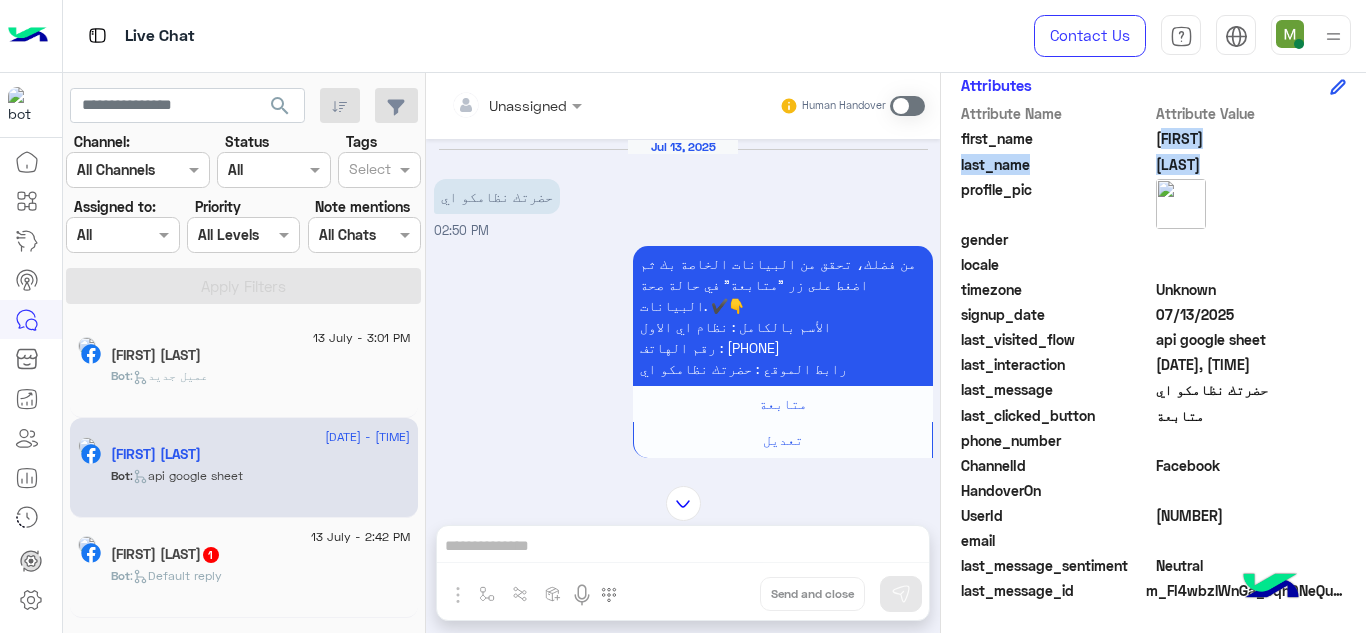 drag, startPoint x: 1200, startPoint y: 140, endPoint x: 1155, endPoint y: 177, distance: 58.258045 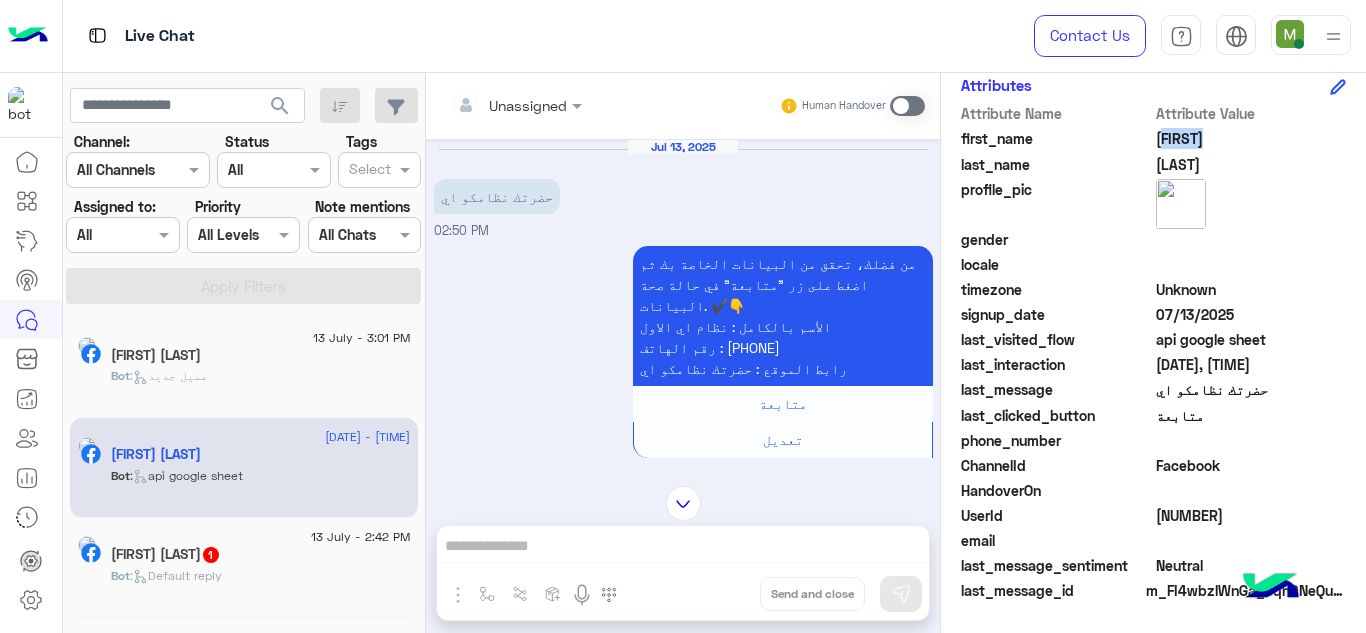 click on "[FIRST]" 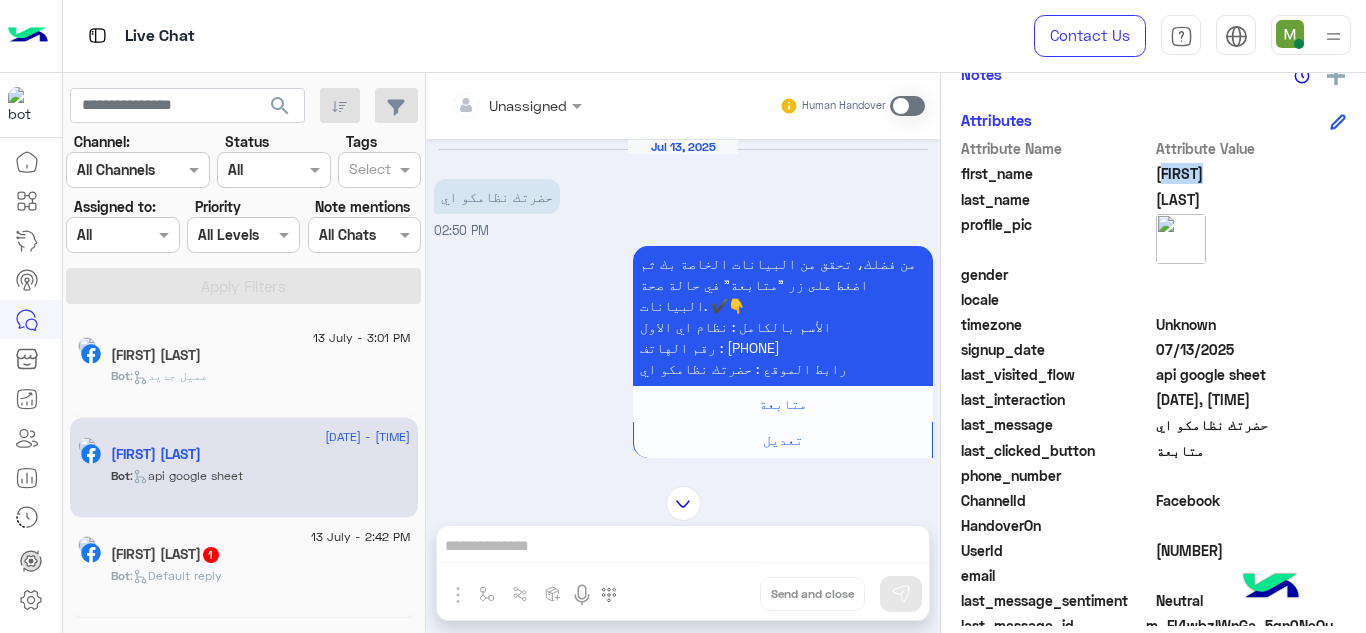 scroll, scrollTop: 469, scrollLeft: 0, axis: vertical 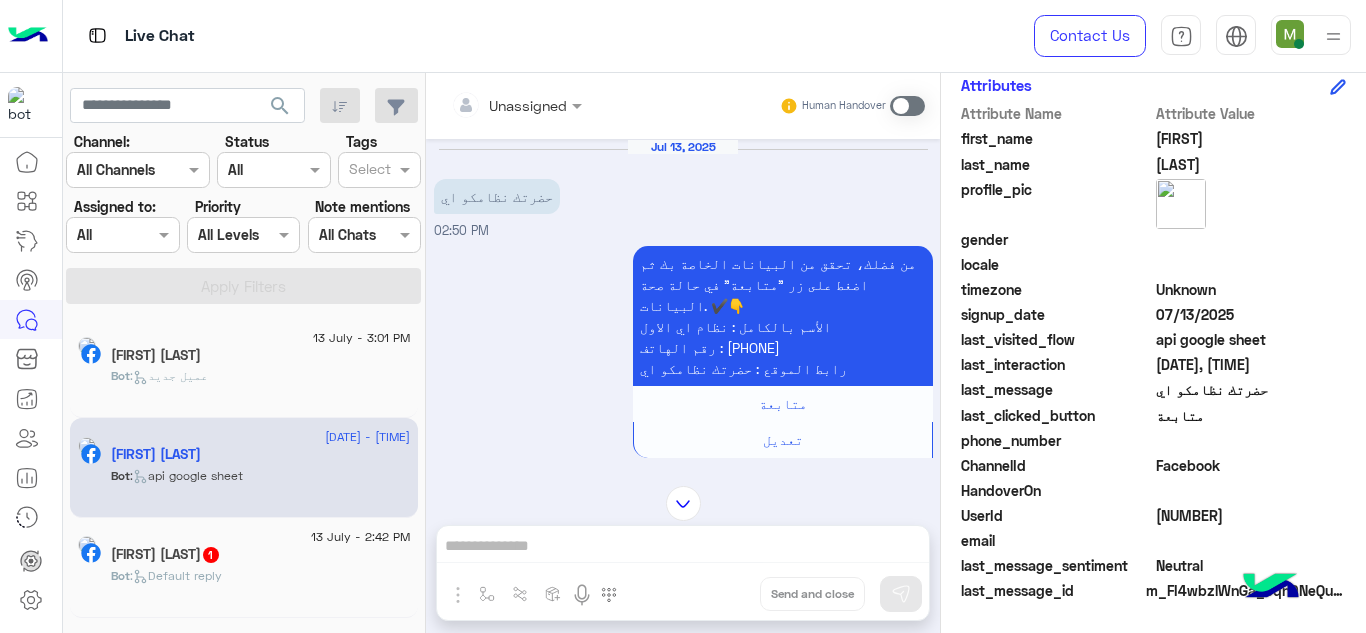 click on "من فضلك، تحقق من البيانات الخاصة بك ثم اضغط على زر "متابعة" في حالة صحة البيانات. ✔️👇 الأسم بالكامل : نظام اي الاول رقم الهاتف : [PHONE] رابط الموقع : حضرتك نظامكو اي" at bounding box center [783, 316] 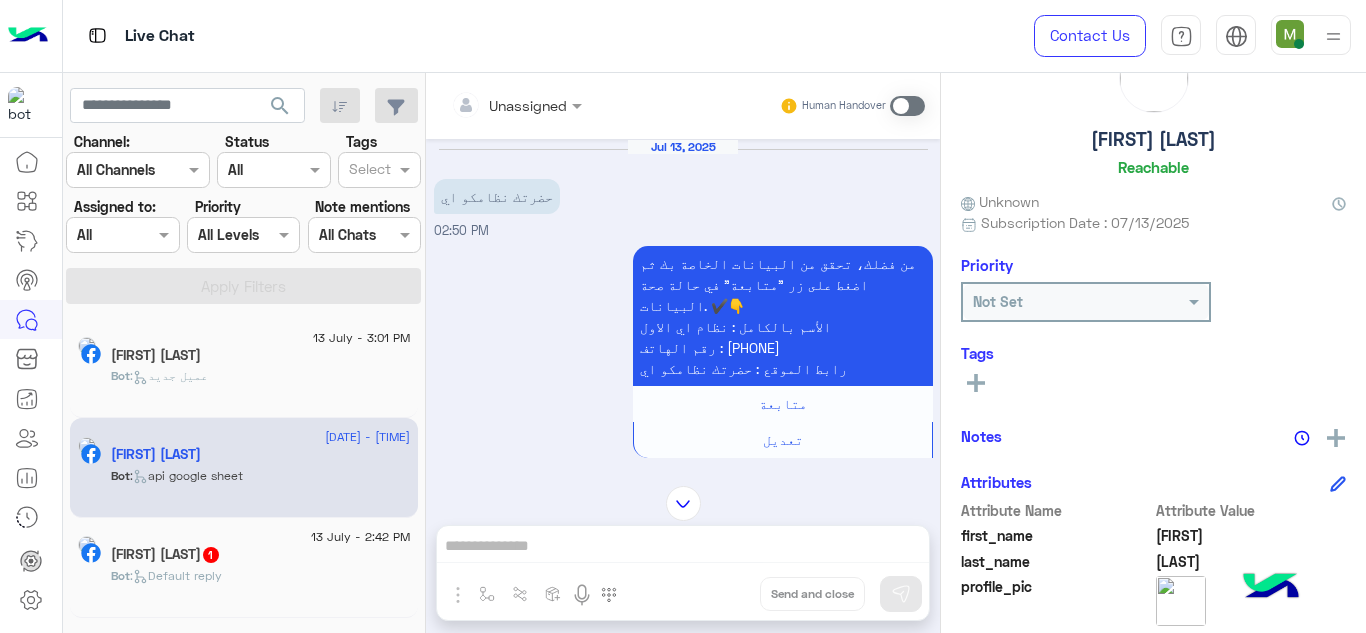 scroll, scrollTop: 69, scrollLeft: 0, axis: vertical 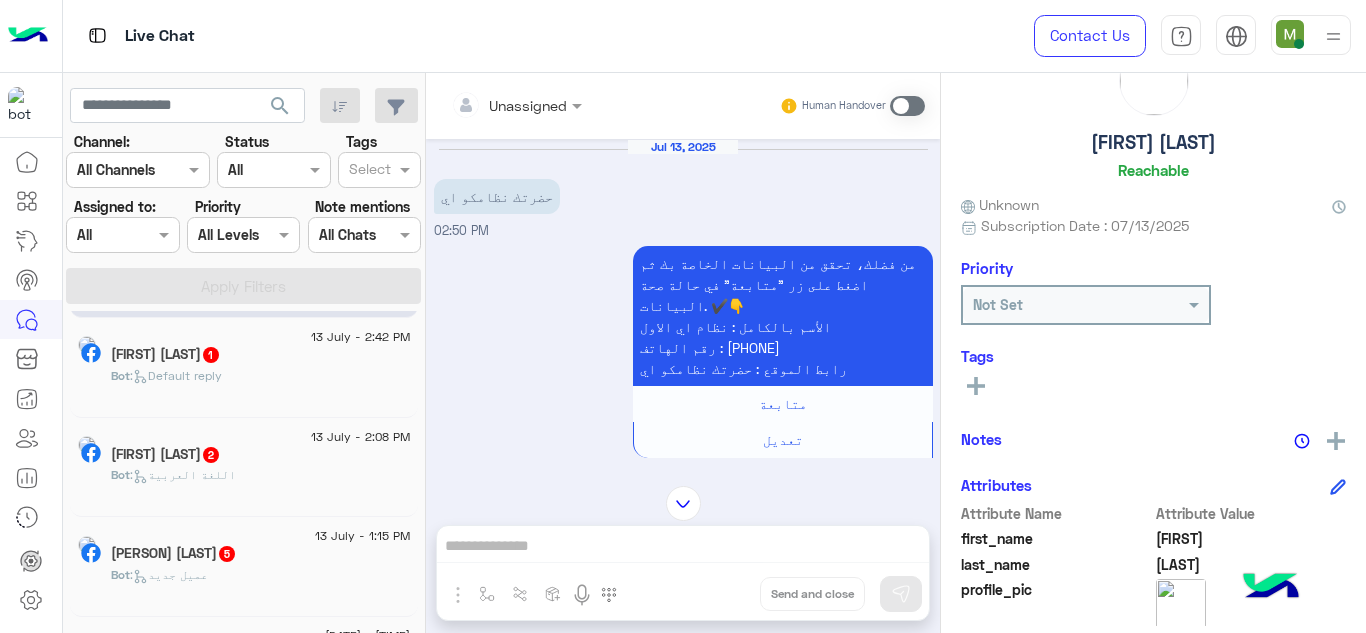 click on ":   Default reply" 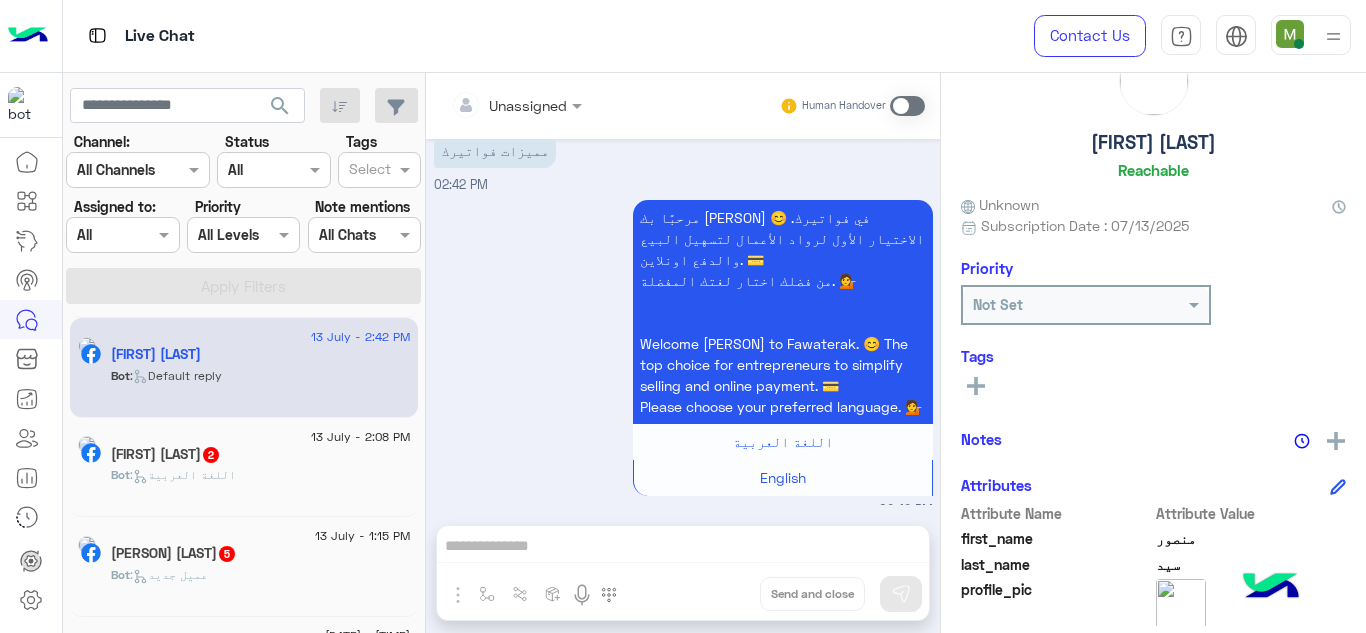 scroll, scrollTop: 60, scrollLeft: 0, axis: vertical 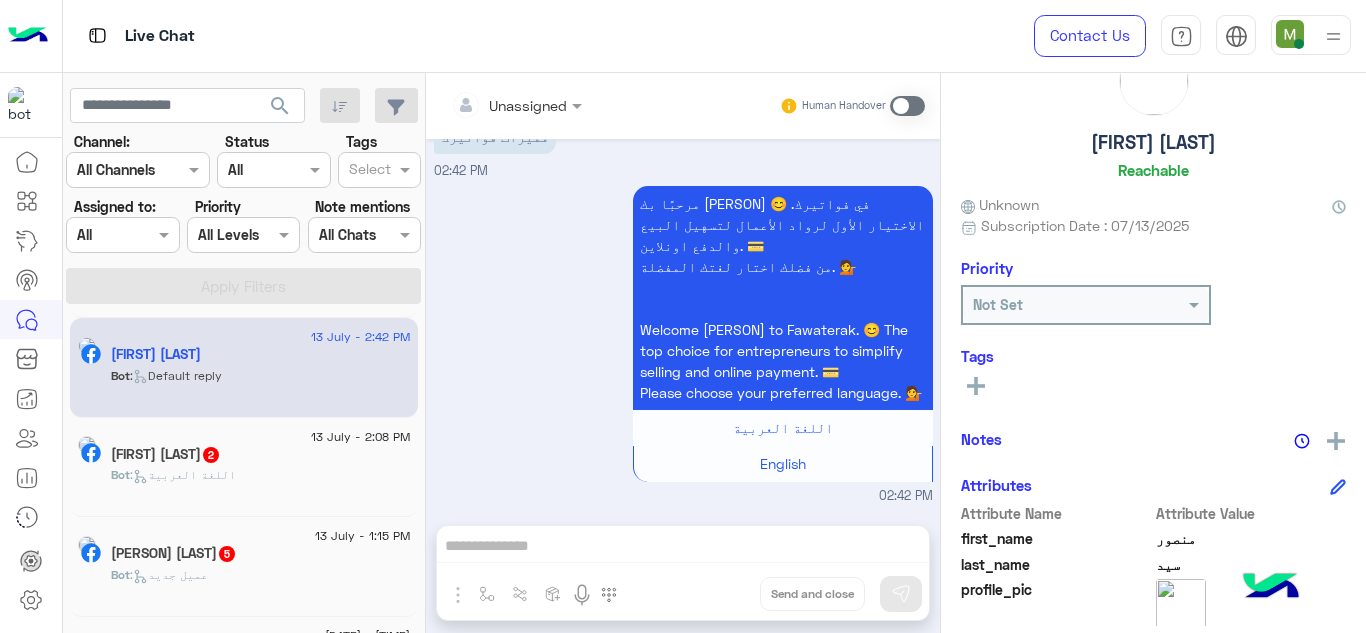 click on "Bot :   اللغة العربية" 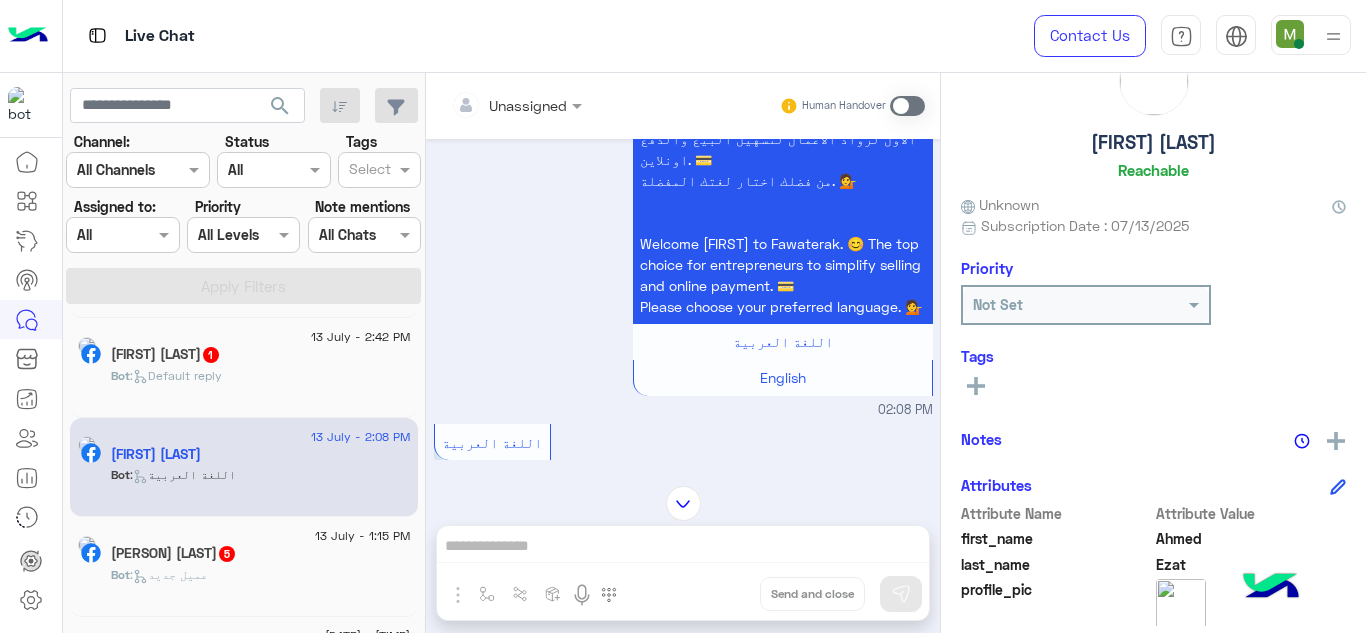 scroll, scrollTop: 285, scrollLeft: 0, axis: vertical 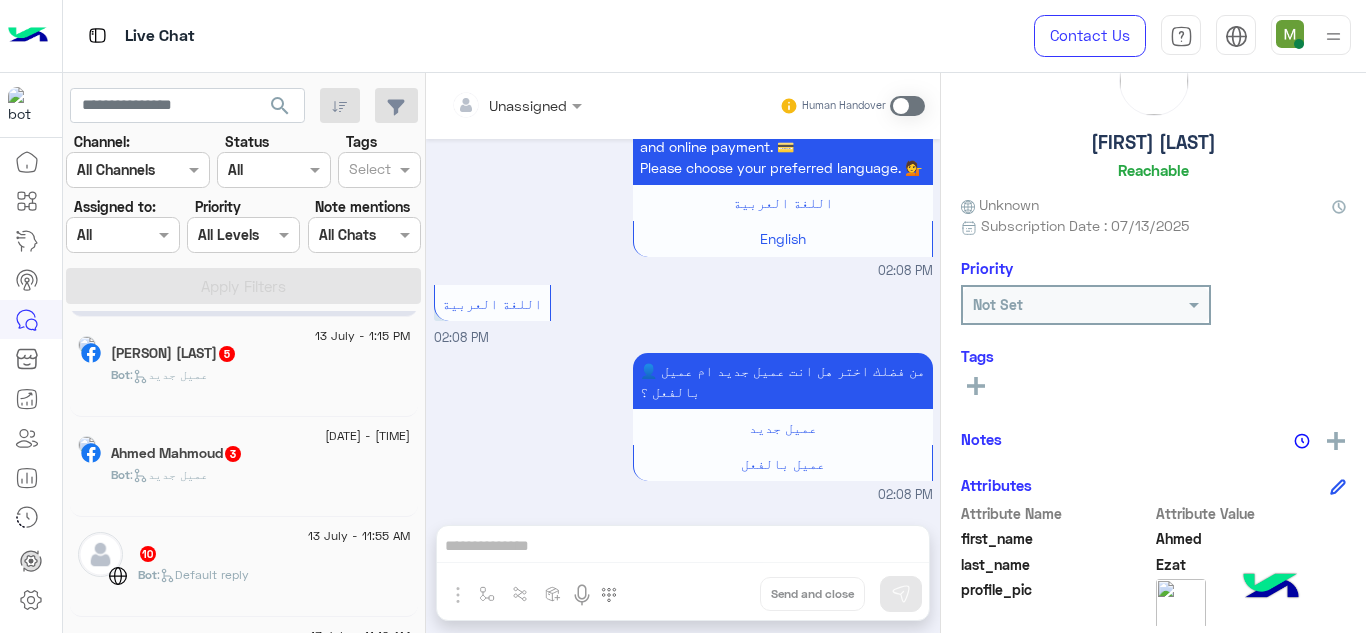 click on "Bot :   عميل جديد" 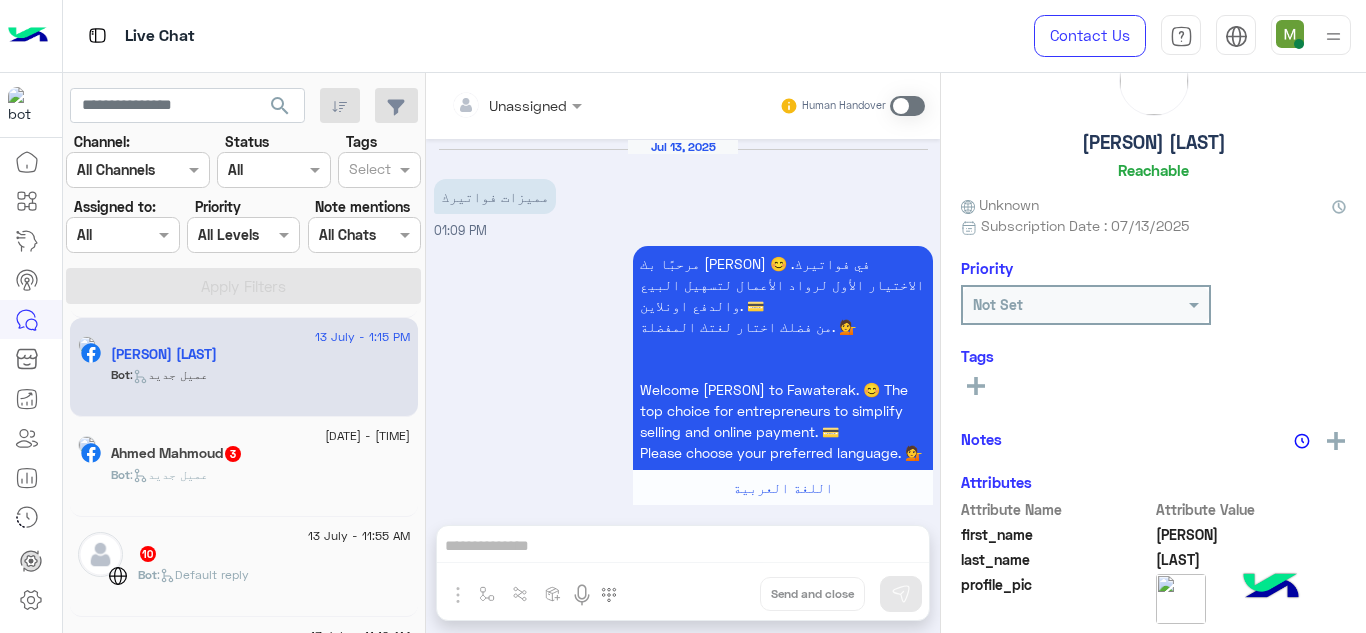 scroll, scrollTop: 698, scrollLeft: 0, axis: vertical 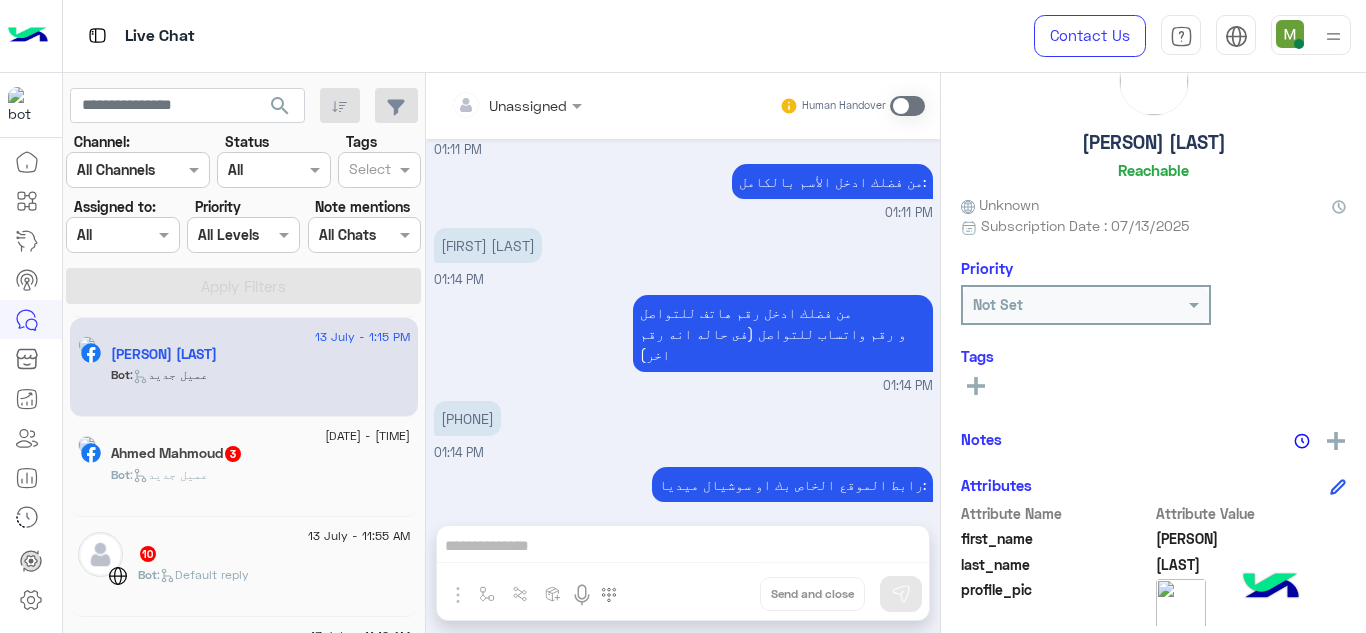 click on "[FIRST] [LAST]" at bounding box center [488, 245] 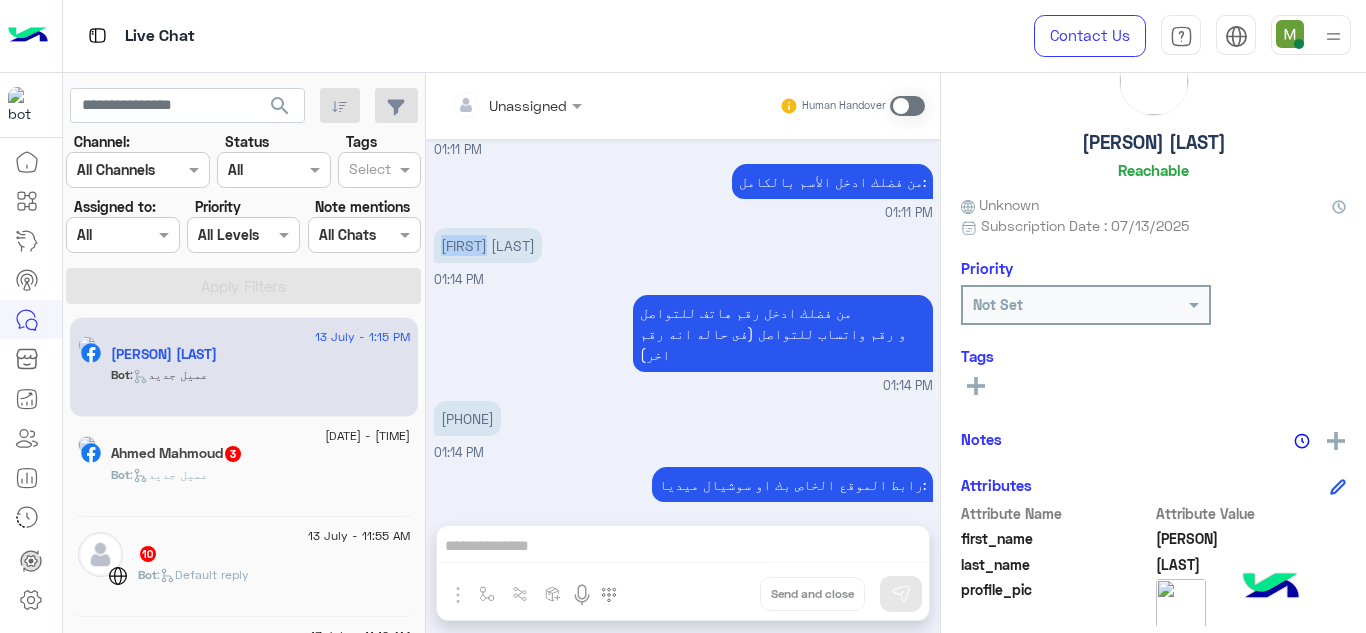 click on "[FIRST] [LAST]" at bounding box center [488, 245] 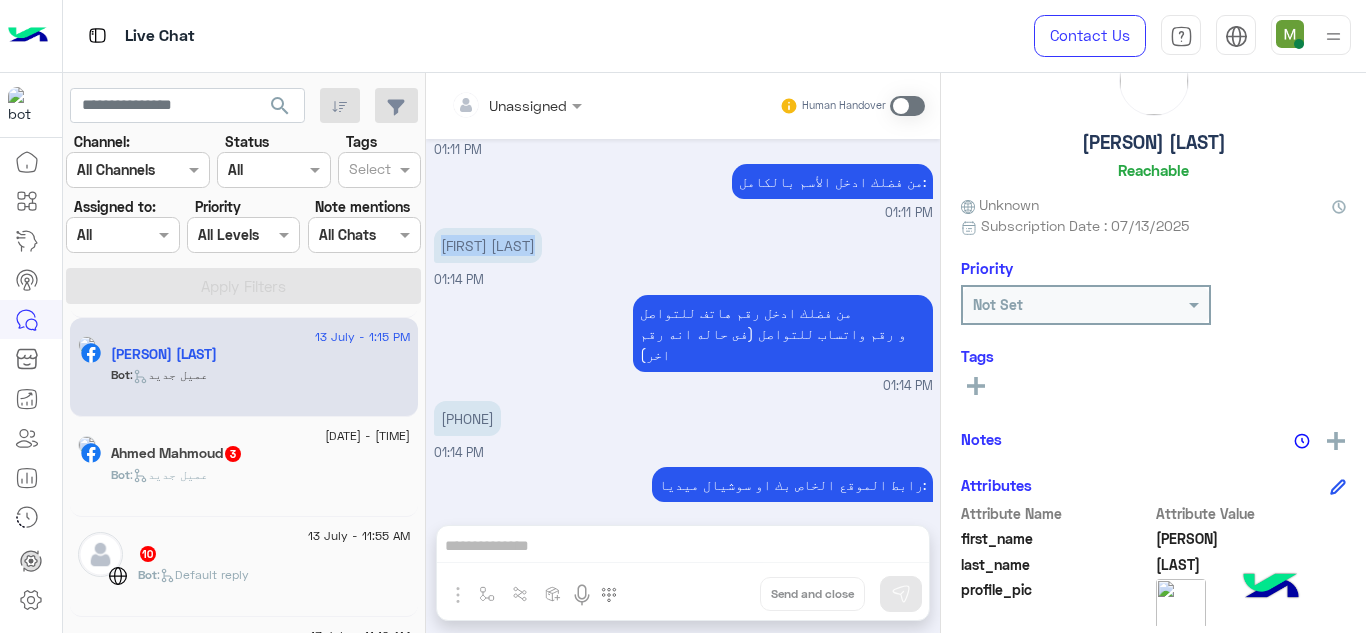 click on "[FIRST] [LAST]" at bounding box center [488, 245] 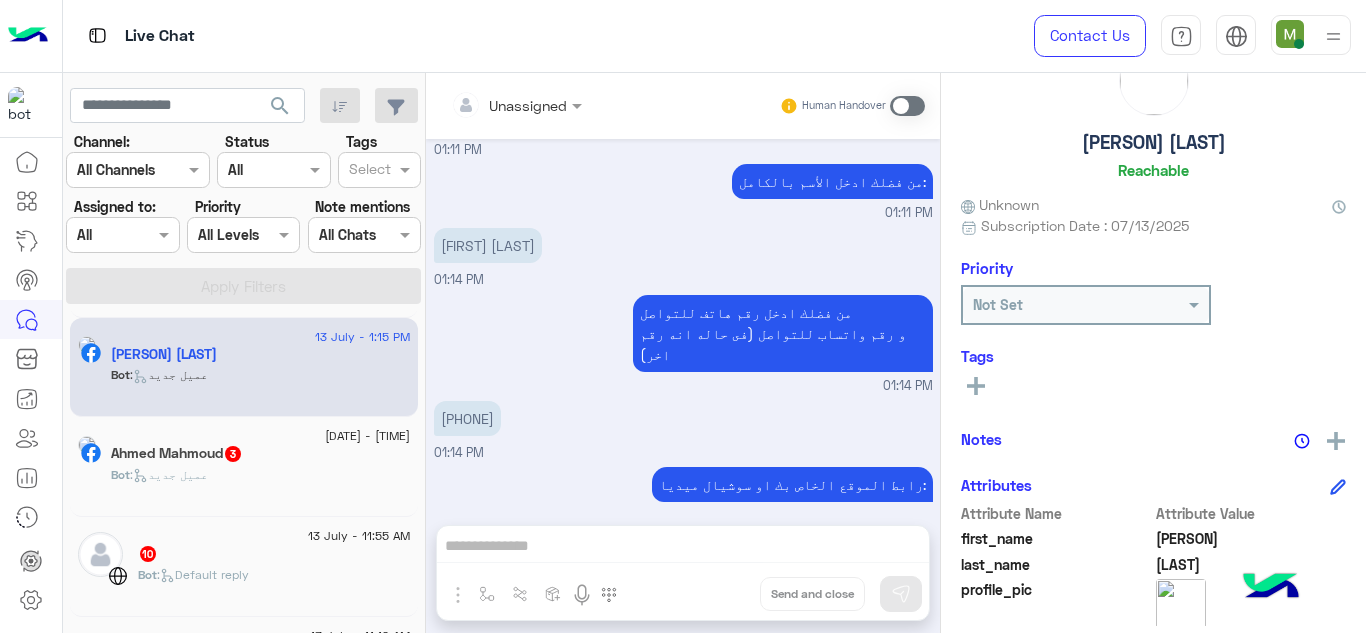 click on "[PHONE]" at bounding box center (467, 418) 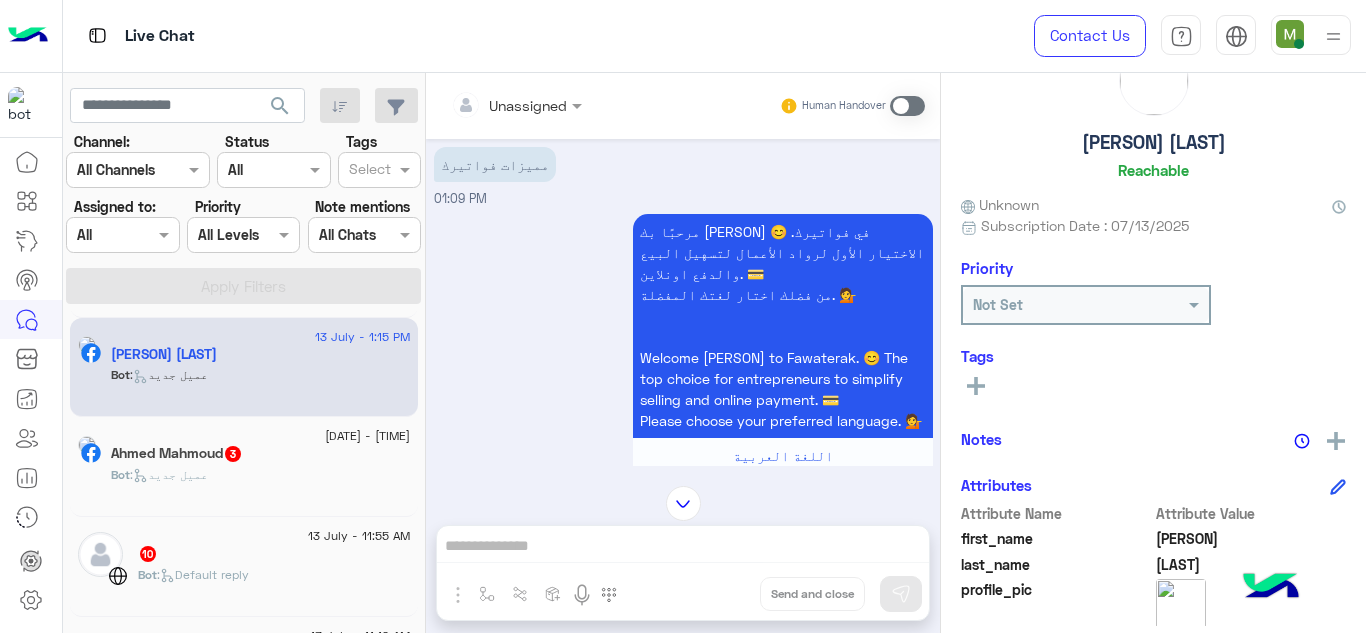 scroll, scrollTop: 0, scrollLeft: 0, axis: both 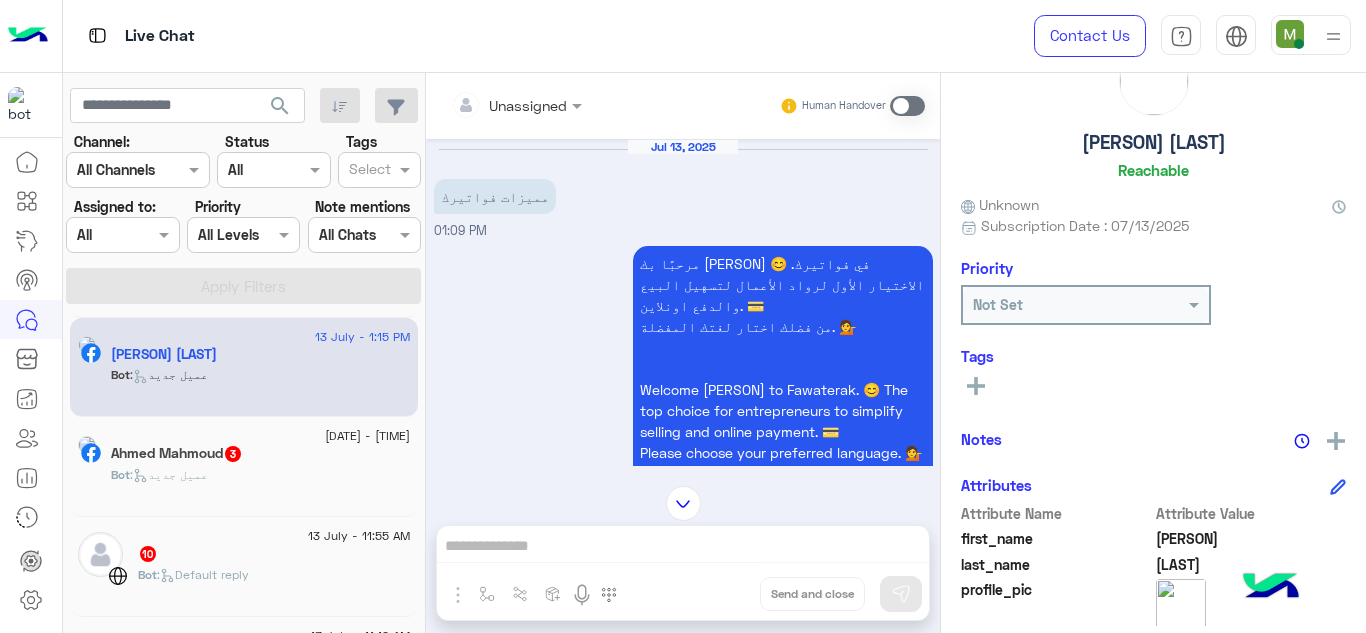 click on "[FIRST] [LAST] [NUMBER]" 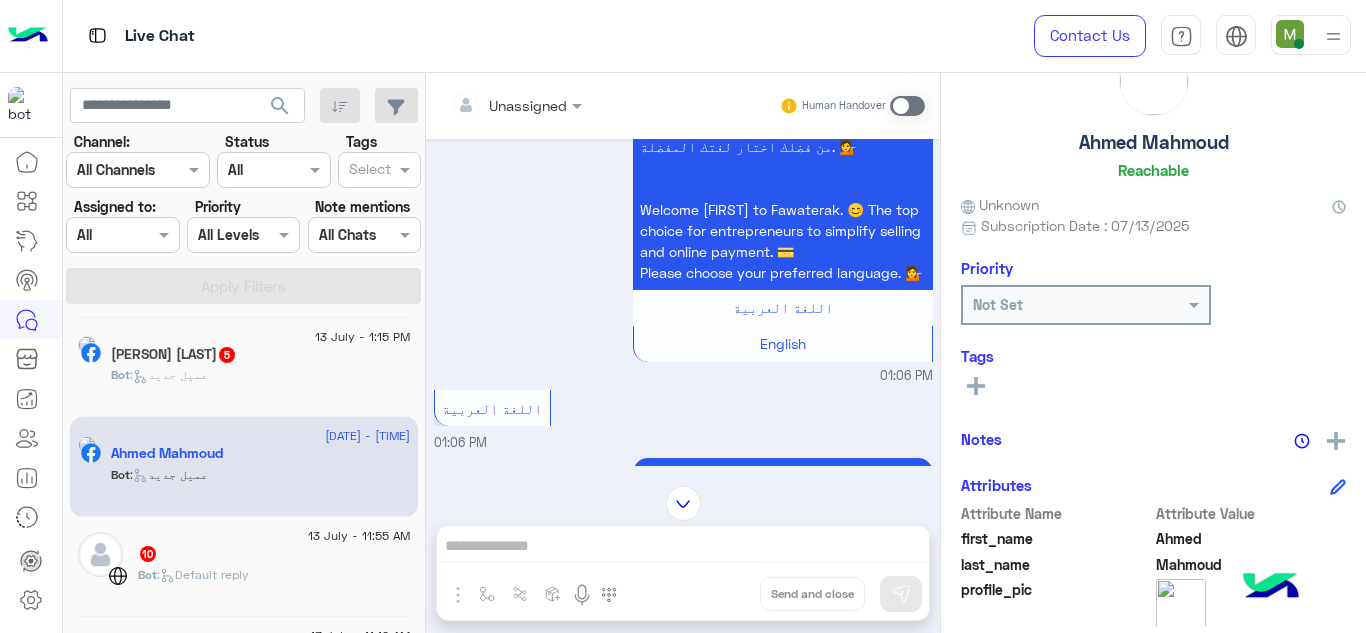 scroll, scrollTop: 0, scrollLeft: 0, axis: both 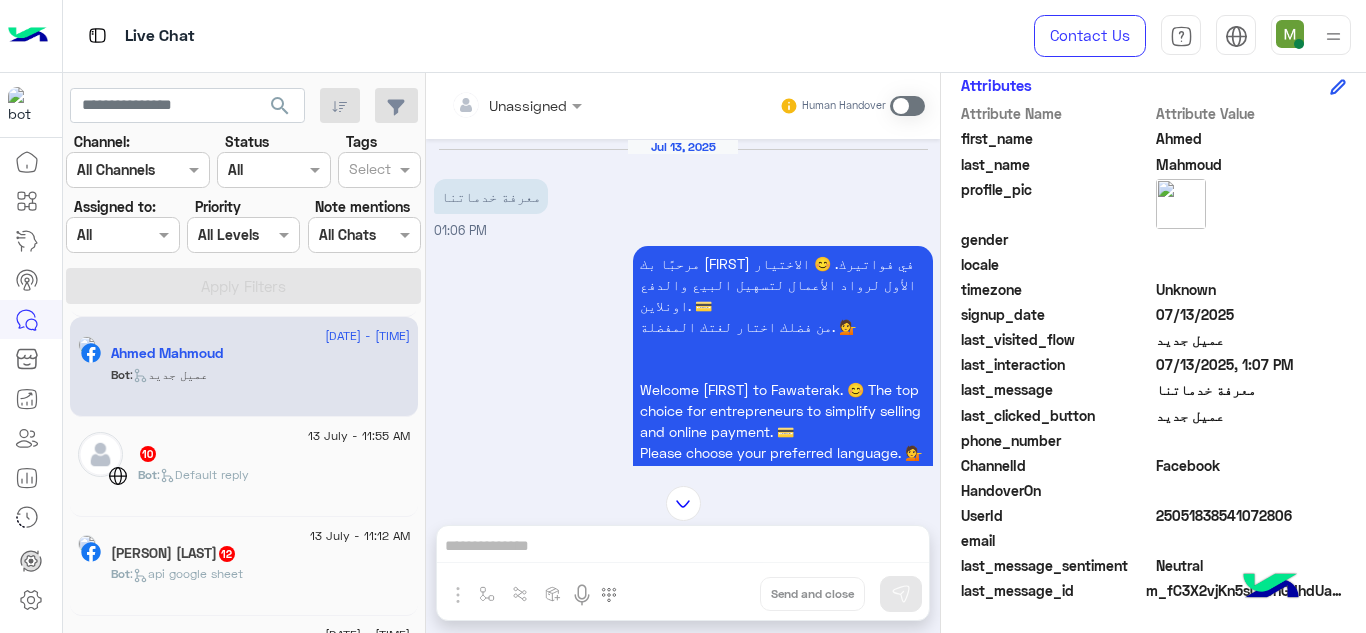 click on "10" 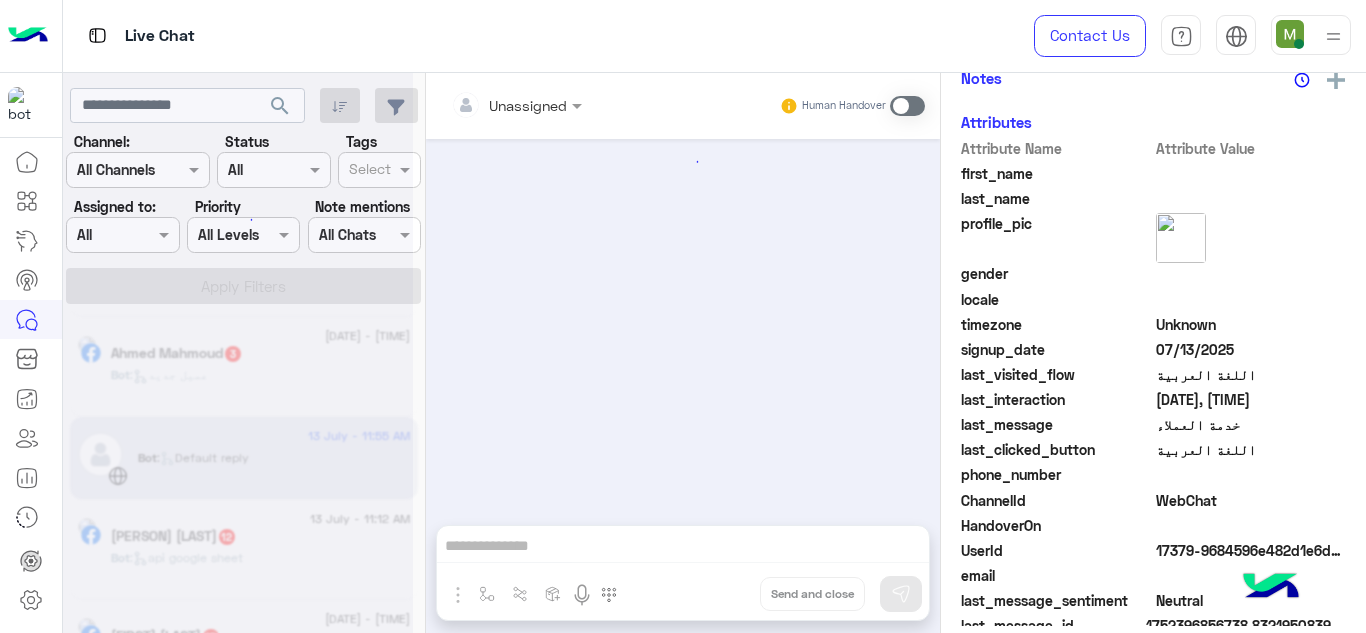 scroll, scrollTop: 504, scrollLeft: 0, axis: vertical 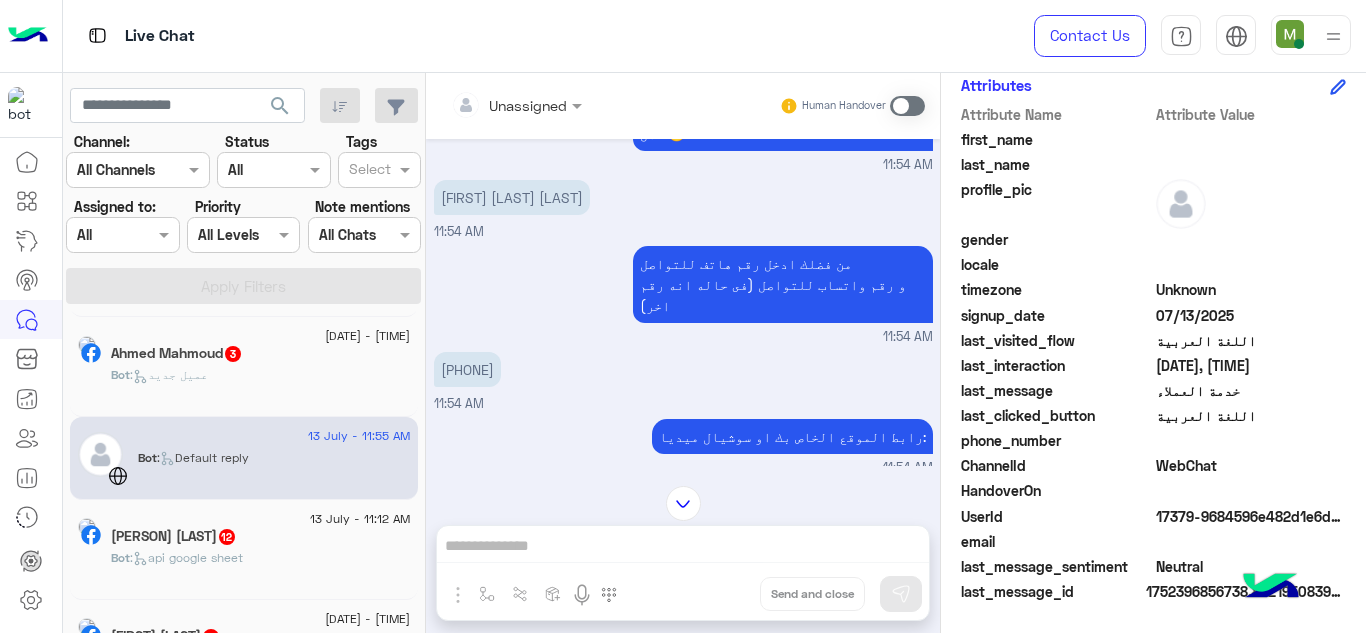 click on "[FIRST] [LAST] [LAST]" at bounding box center (512, 197) 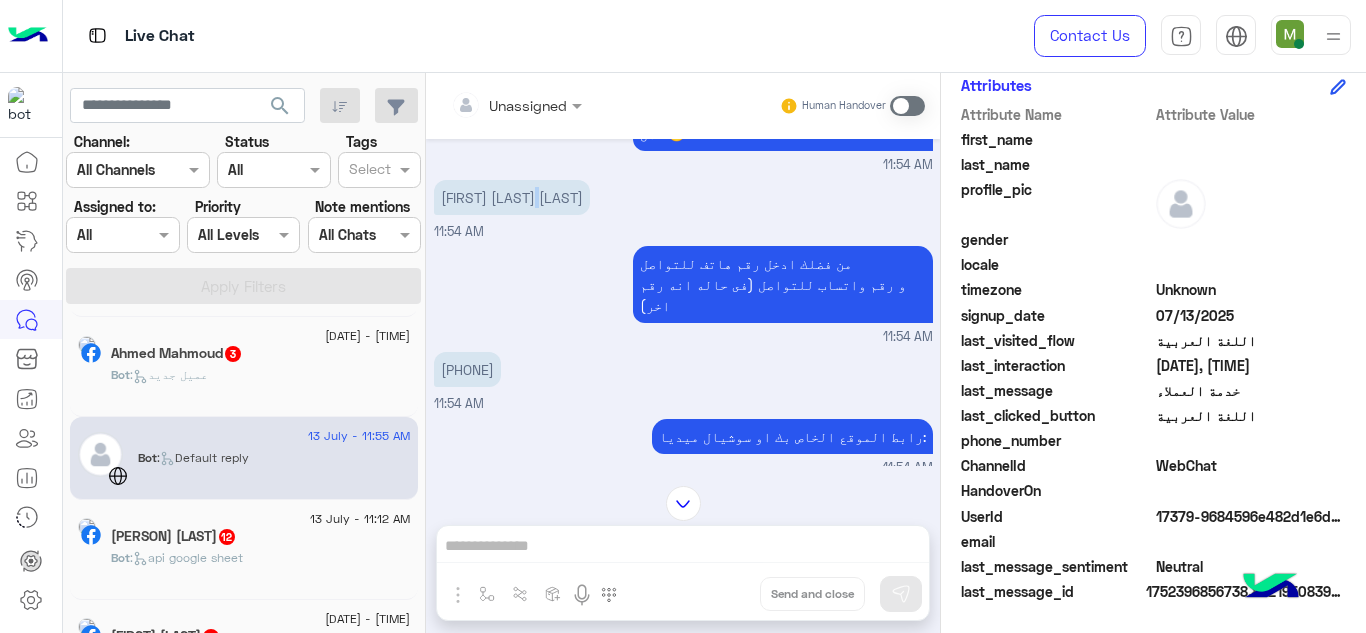 click on "[FIRST] [LAST] [LAST]" at bounding box center [512, 197] 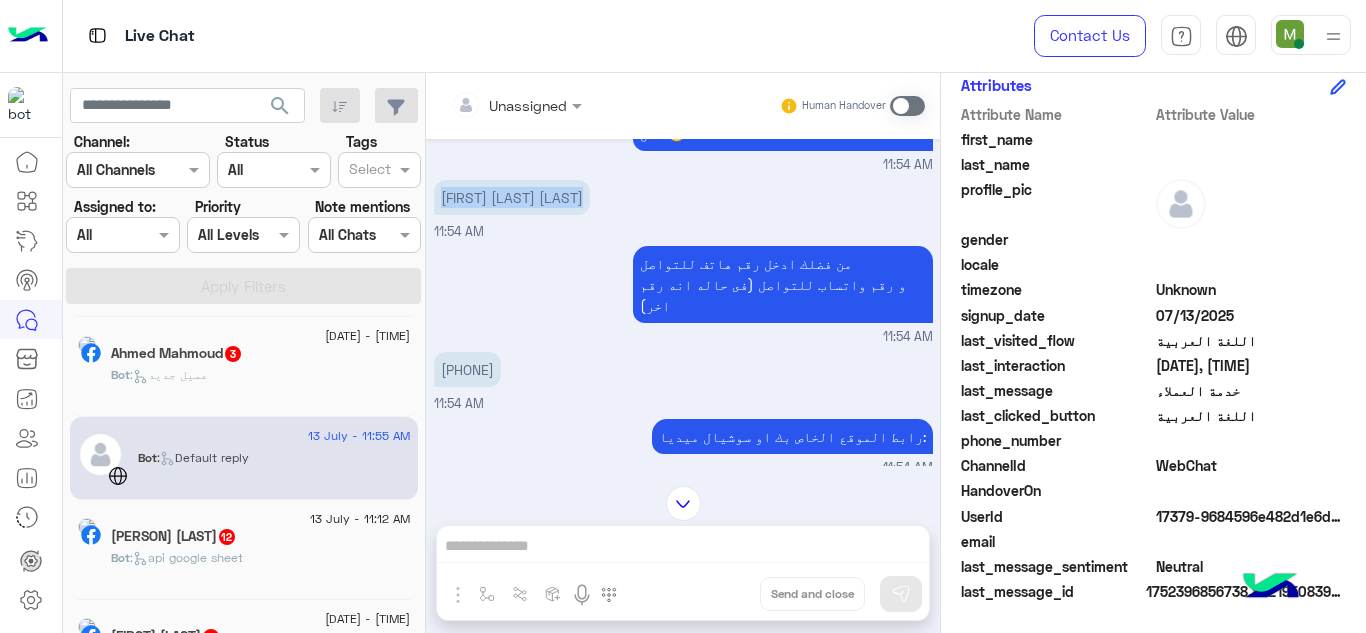 click on "[FIRST] [LAST] [LAST]" at bounding box center [512, 197] 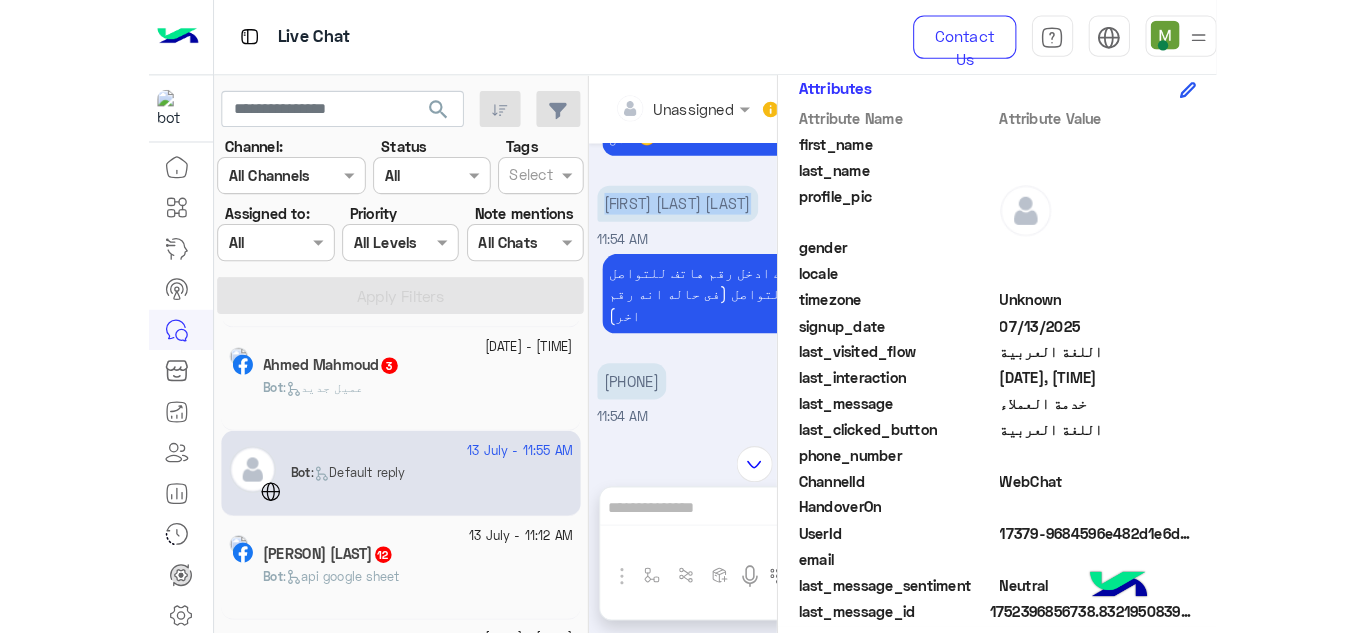 scroll, scrollTop: 500, scrollLeft: 0, axis: vertical 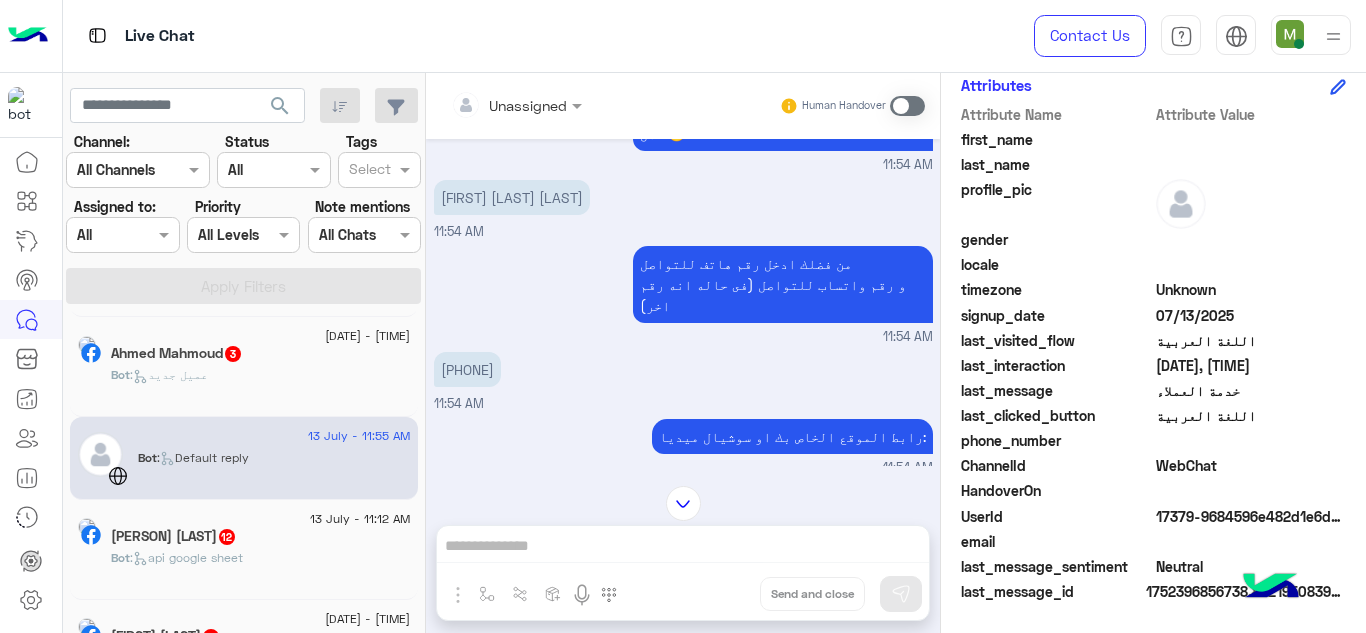 click on "[PHONE]" at bounding box center [467, 369] 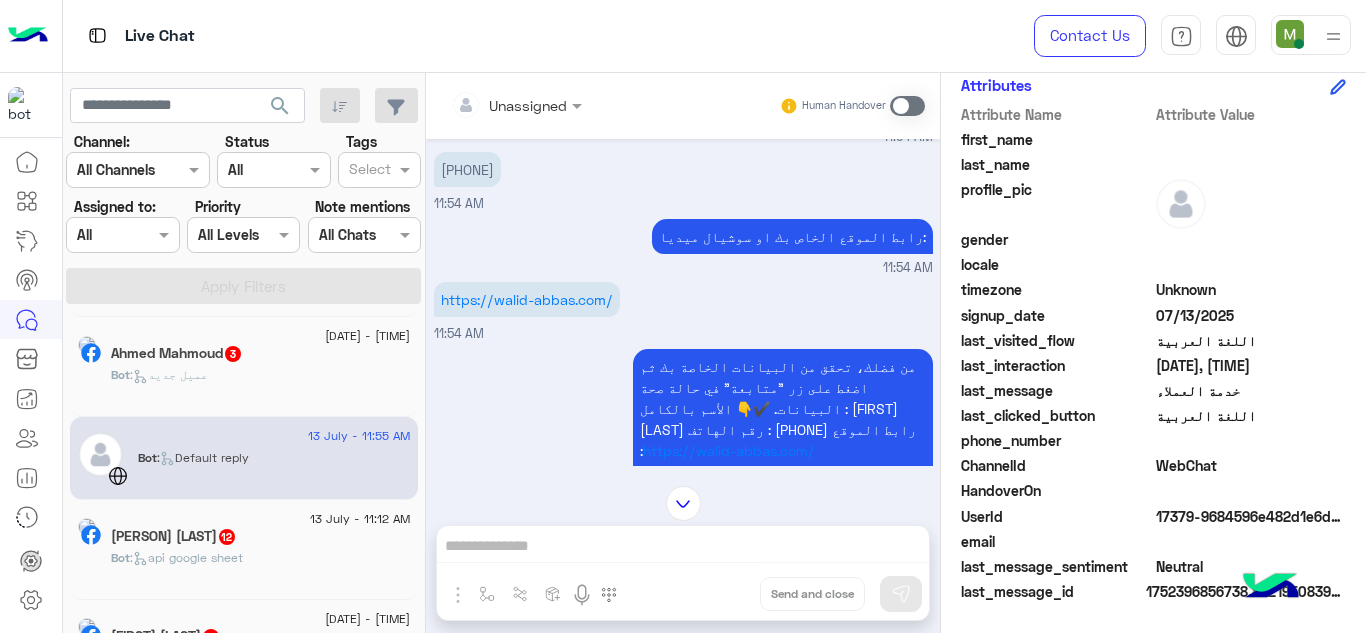 scroll, scrollTop: 1200, scrollLeft: 0, axis: vertical 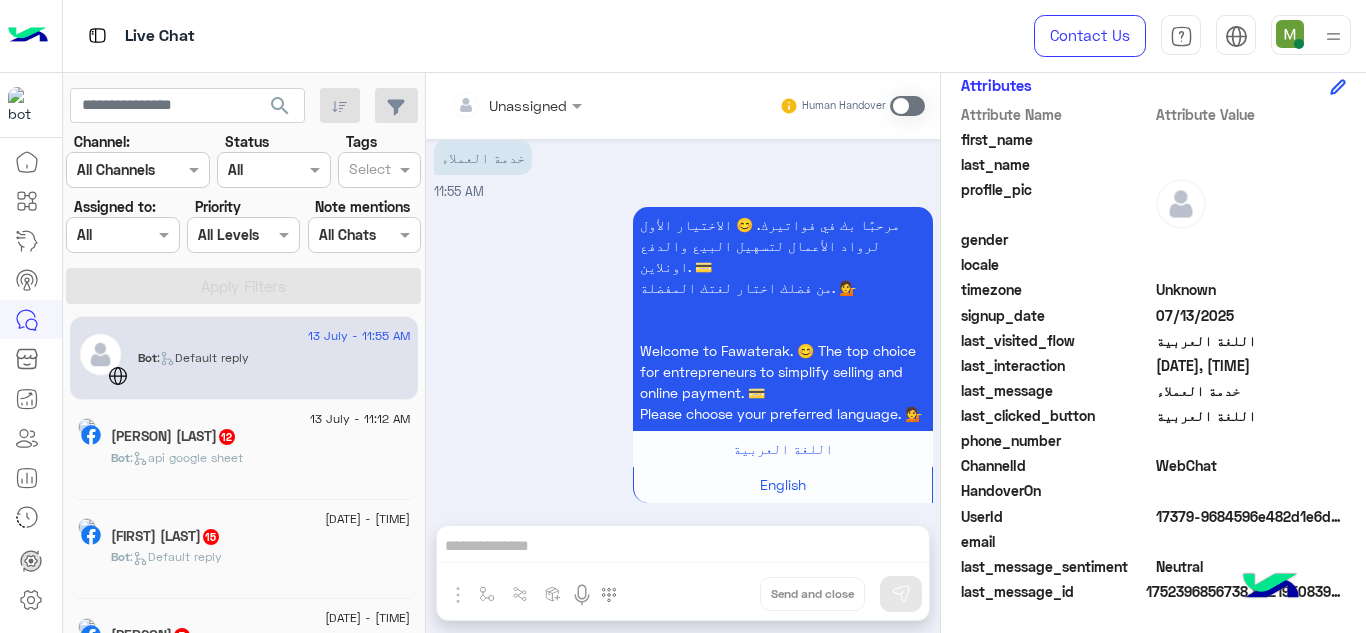 click on "[PERSON] [LAST] [NUMBER]" 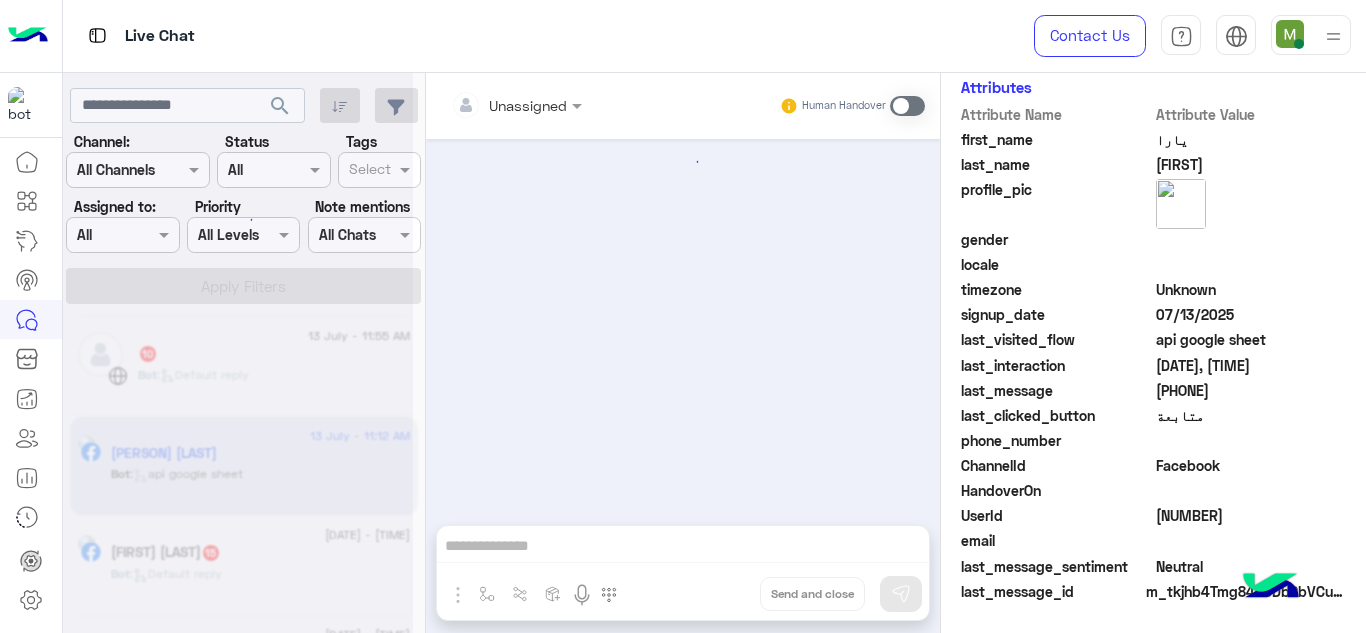 scroll, scrollTop: 465, scrollLeft: 0, axis: vertical 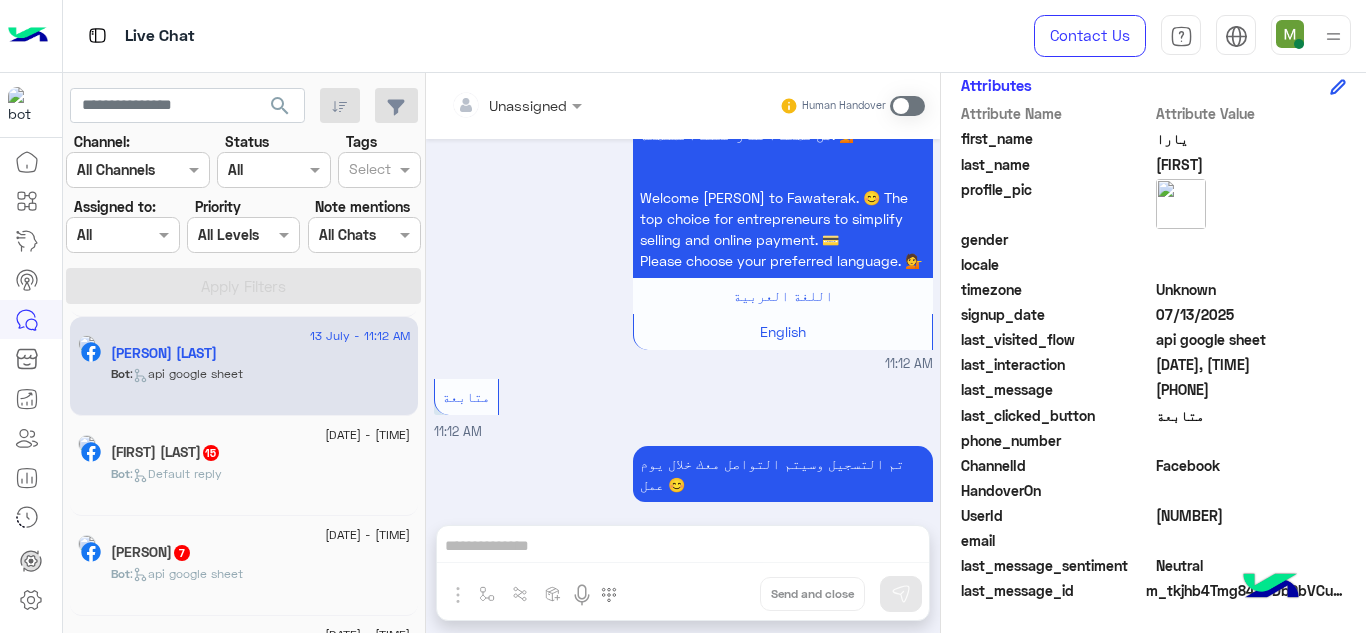click on "Bot :   Default reply" 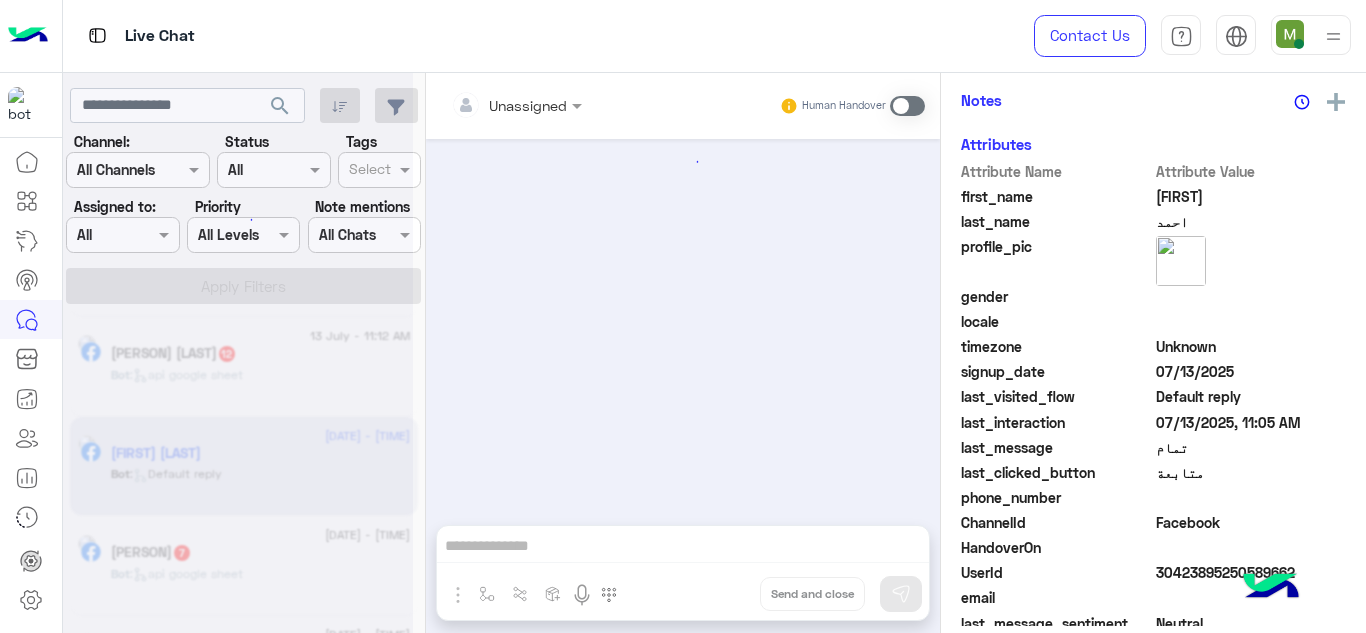 scroll, scrollTop: 526, scrollLeft: 0, axis: vertical 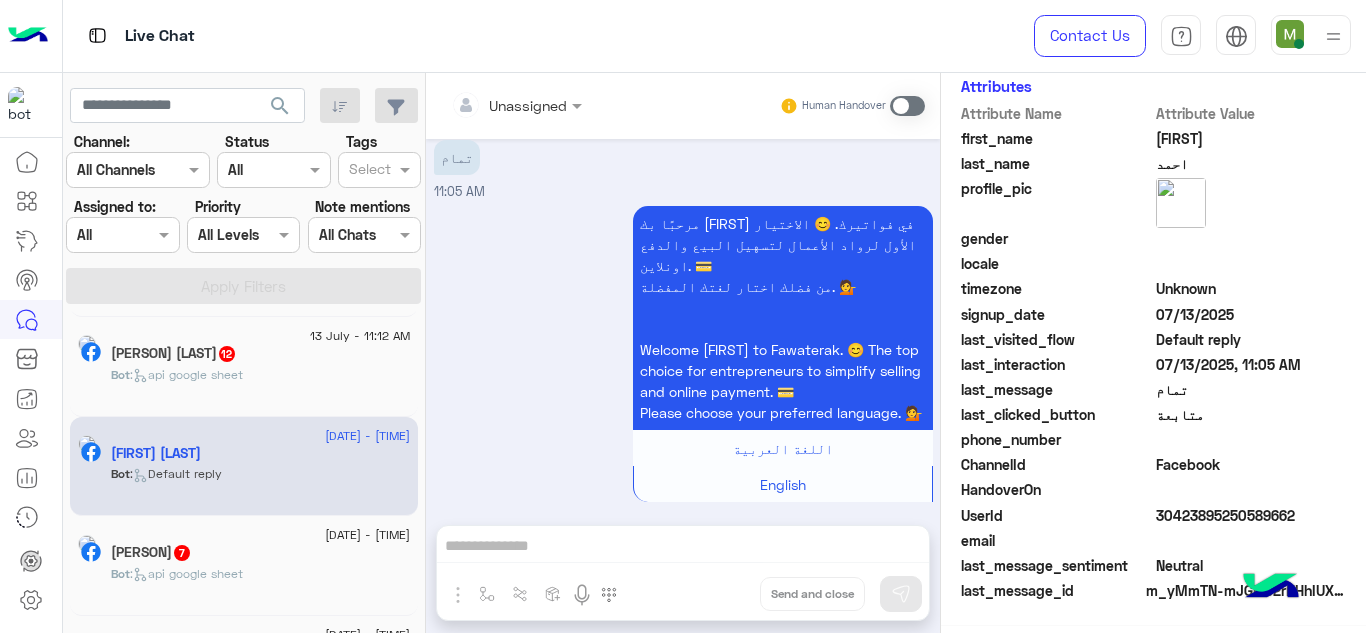 click on "[PERSON] [LAST] [NUMBER]" 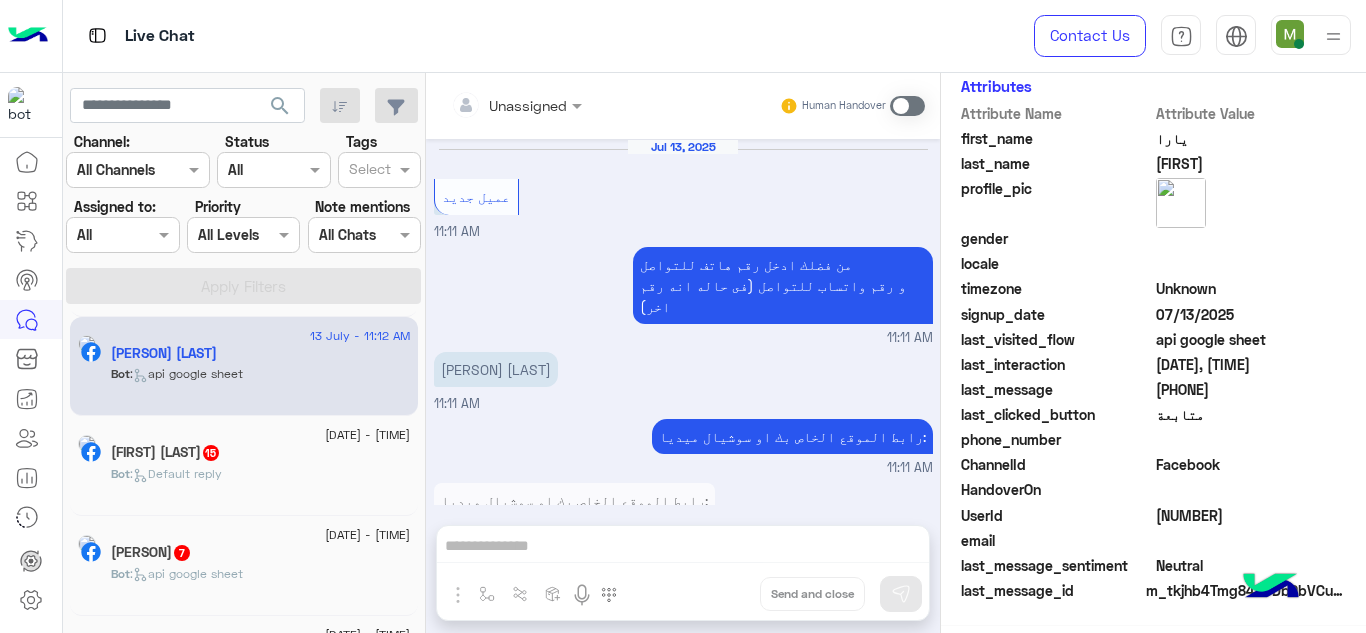 scroll, scrollTop: 465, scrollLeft: 0, axis: vertical 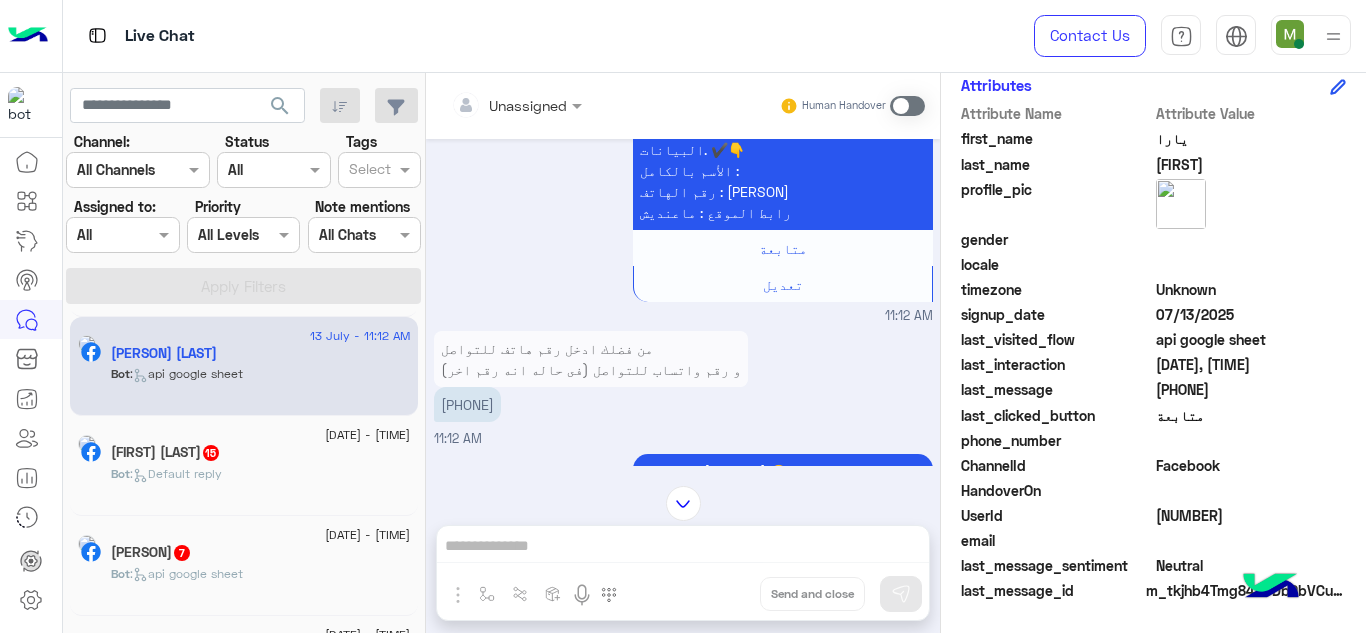 click on "[PHONE]" at bounding box center [467, 404] 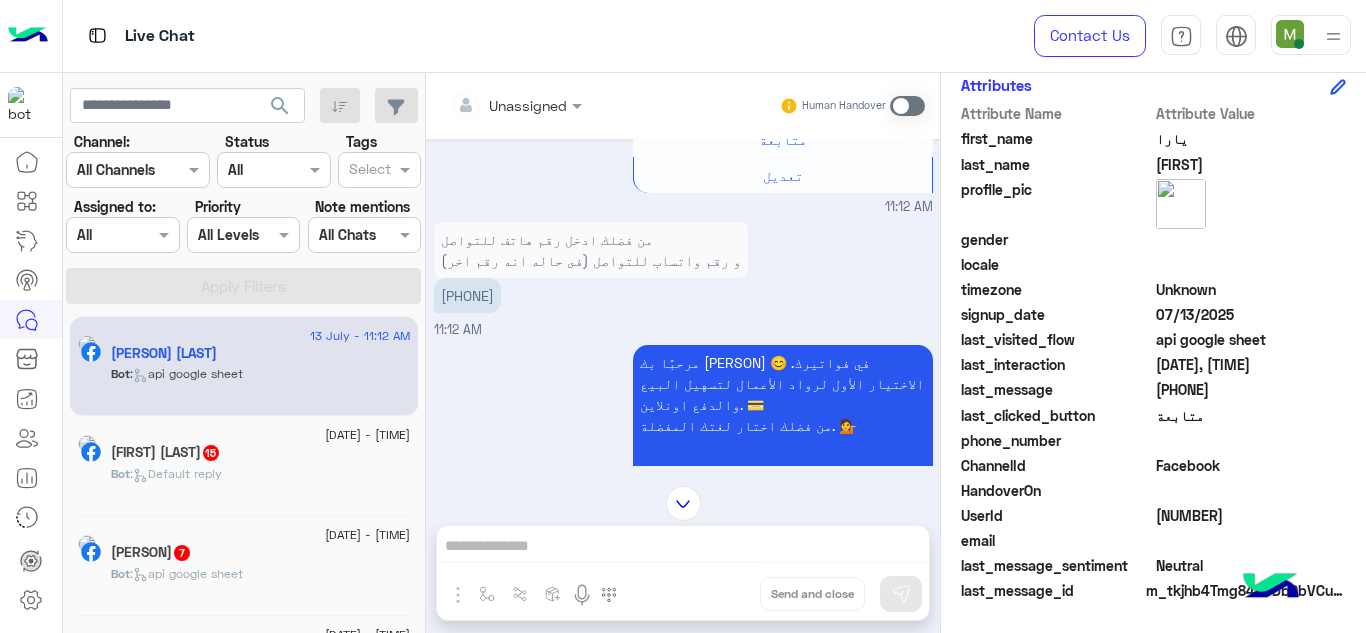 scroll, scrollTop: 894, scrollLeft: 0, axis: vertical 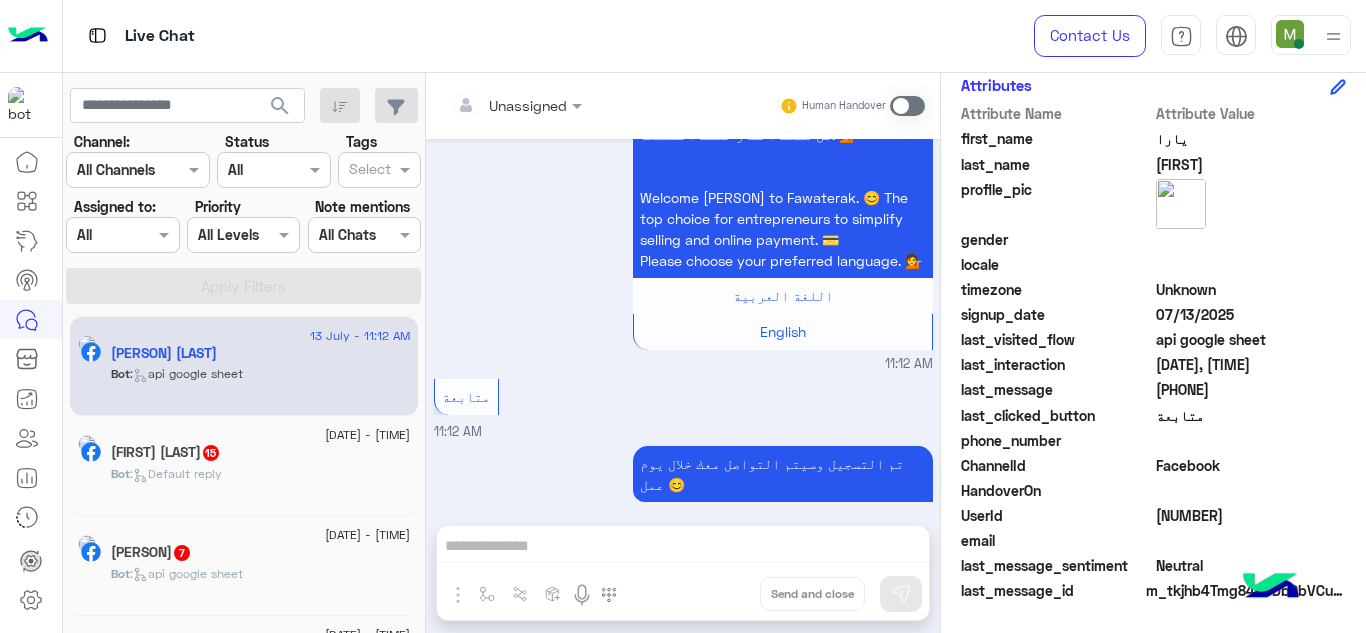 click on "[FIRST] [LAST] [NUMBER]" 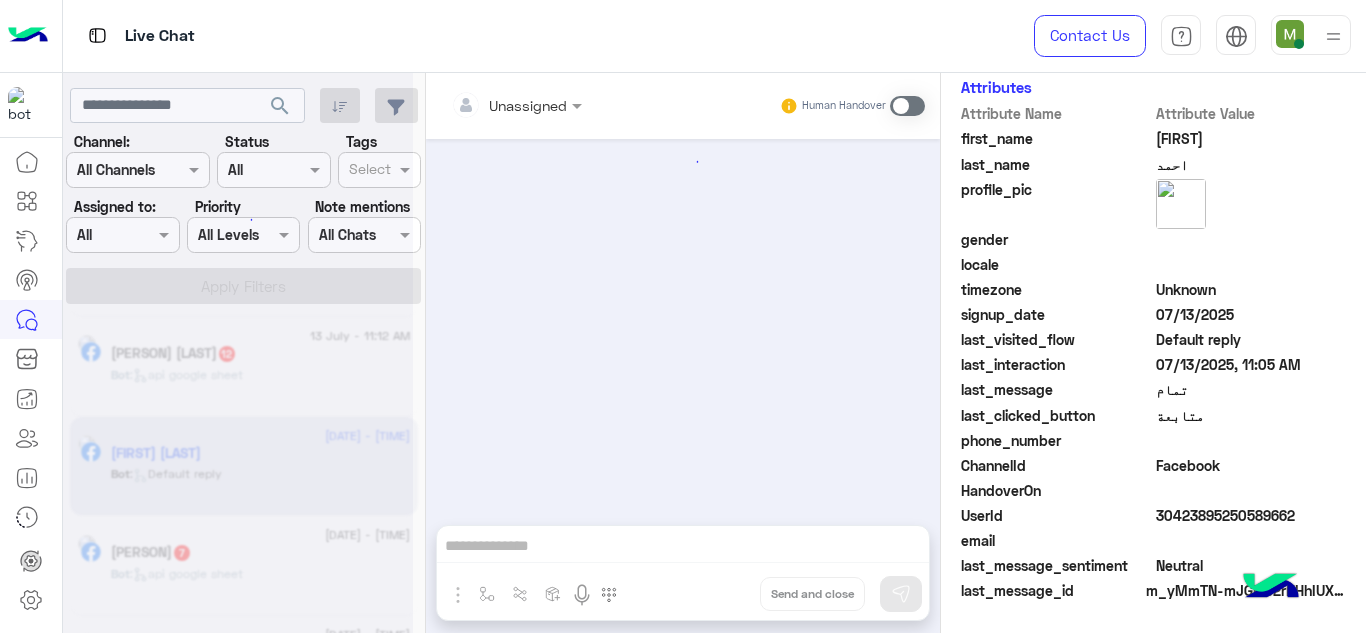scroll, scrollTop: 469, scrollLeft: 0, axis: vertical 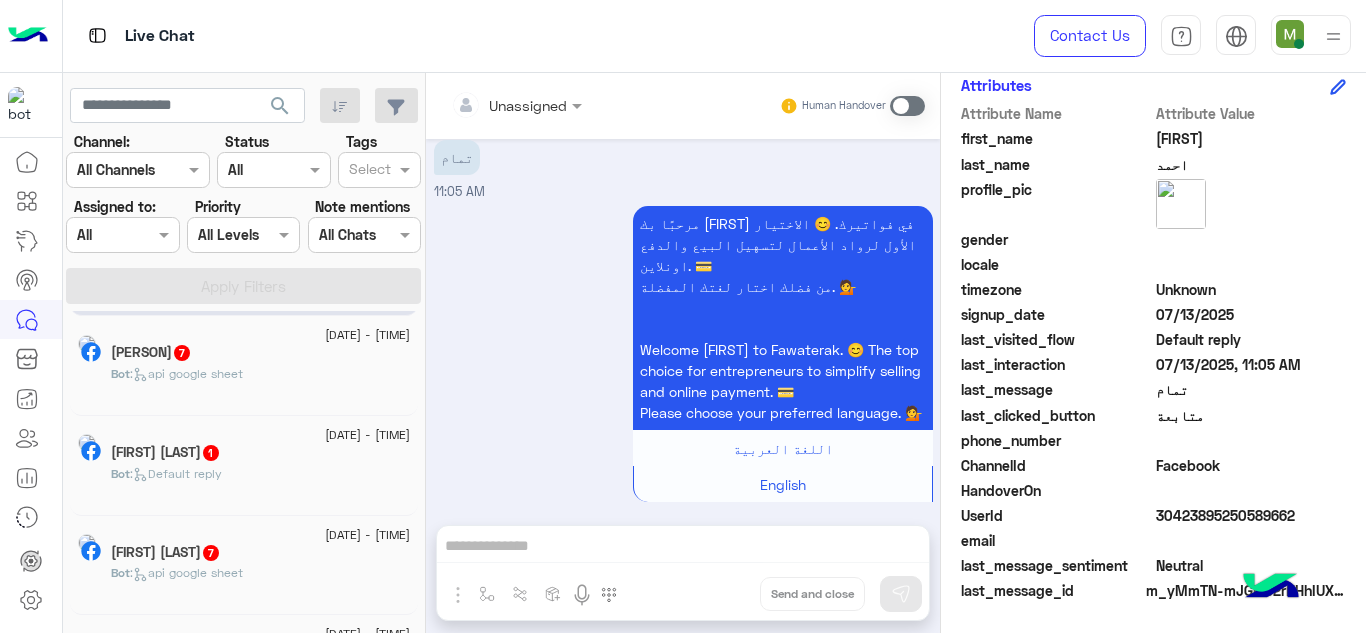 click on ":   api google sheet" 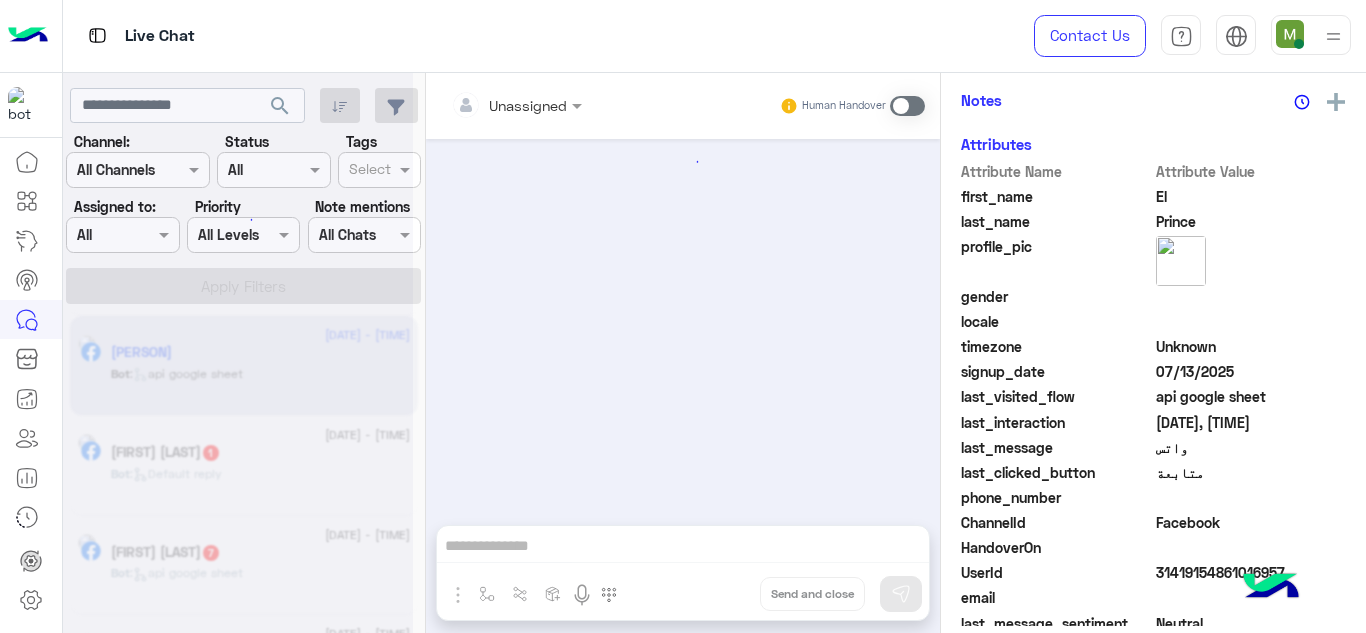 scroll, scrollTop: 526, scrollLeft: 0, axis: vertical 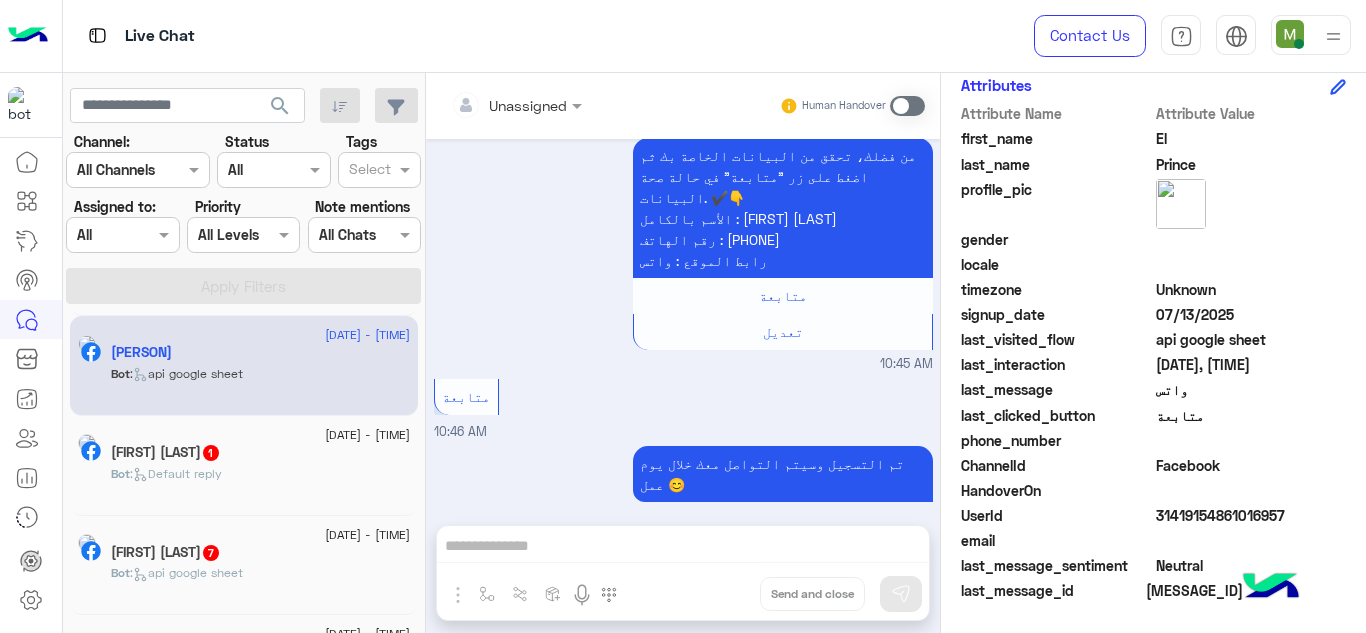 click on "Bot :   Default reply" 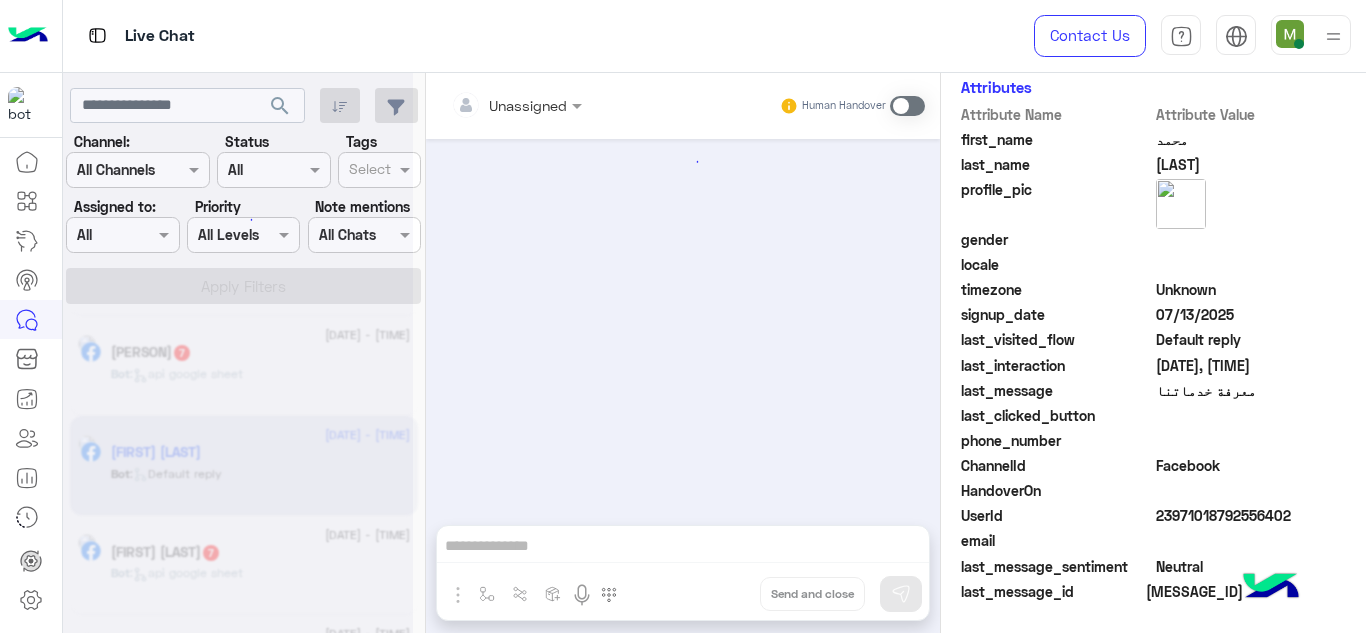 scroll, scrollTop: 465, scrollLeft: 0, axis: vertical 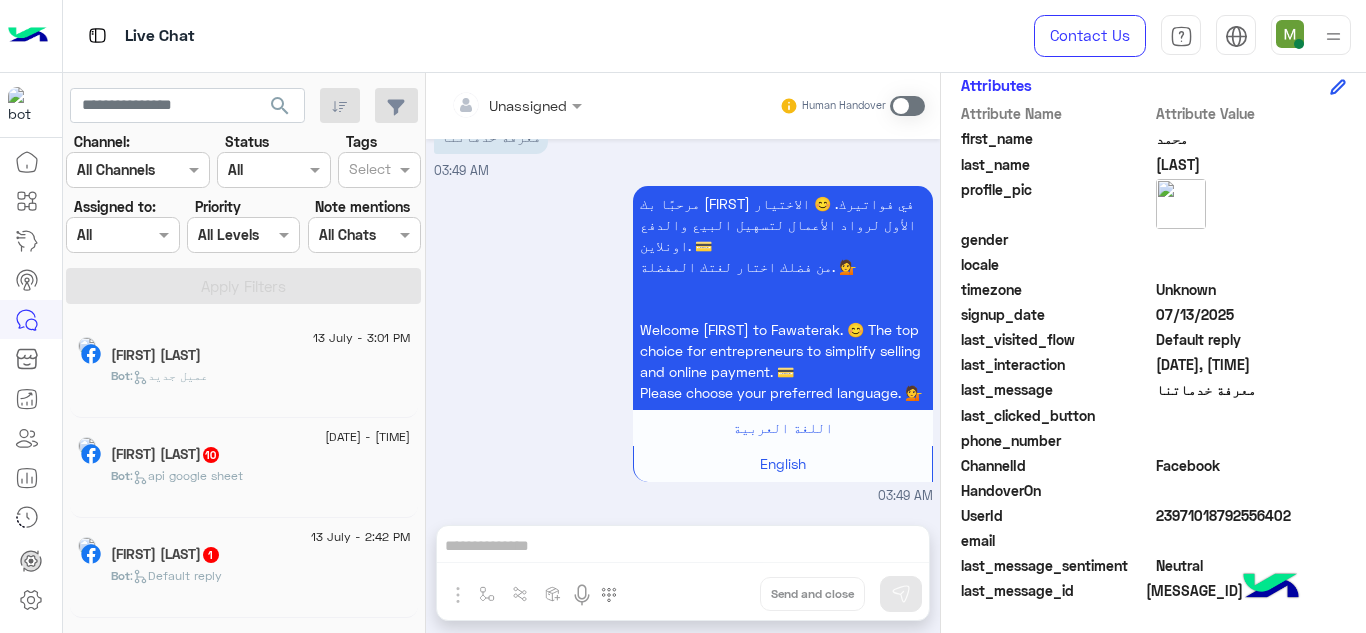 click on "Bot :   عميل جديد" 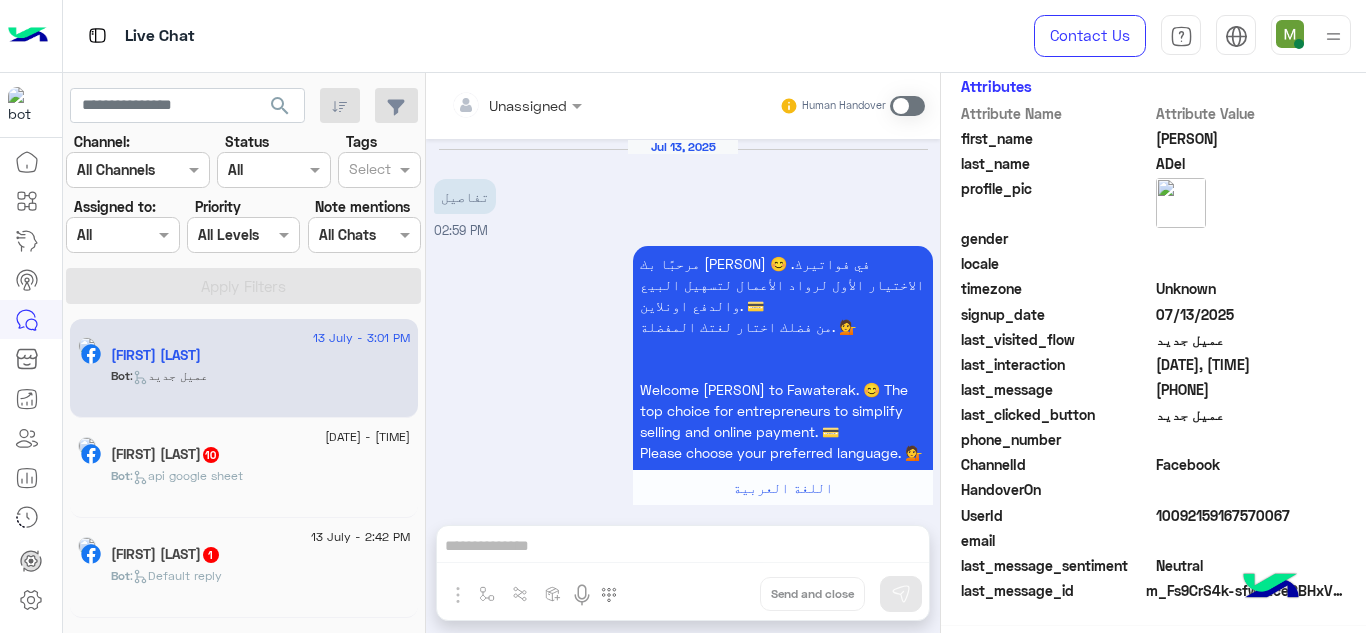 scroll, scrollTop: 465, scrollLeft: 0, axis: vertical 